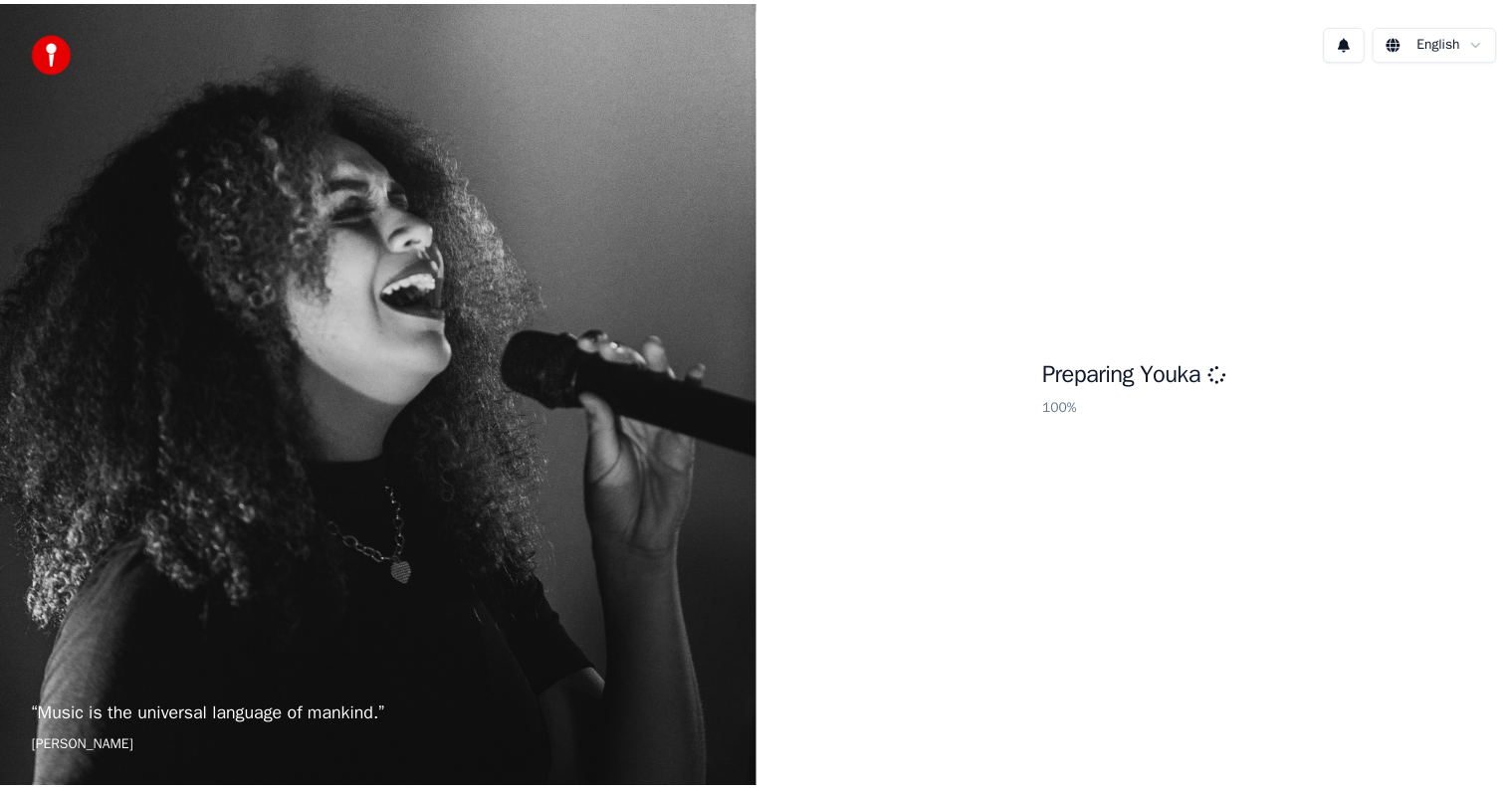 scroll, scrollTop: 0, scrollLeft: 0, axis: both 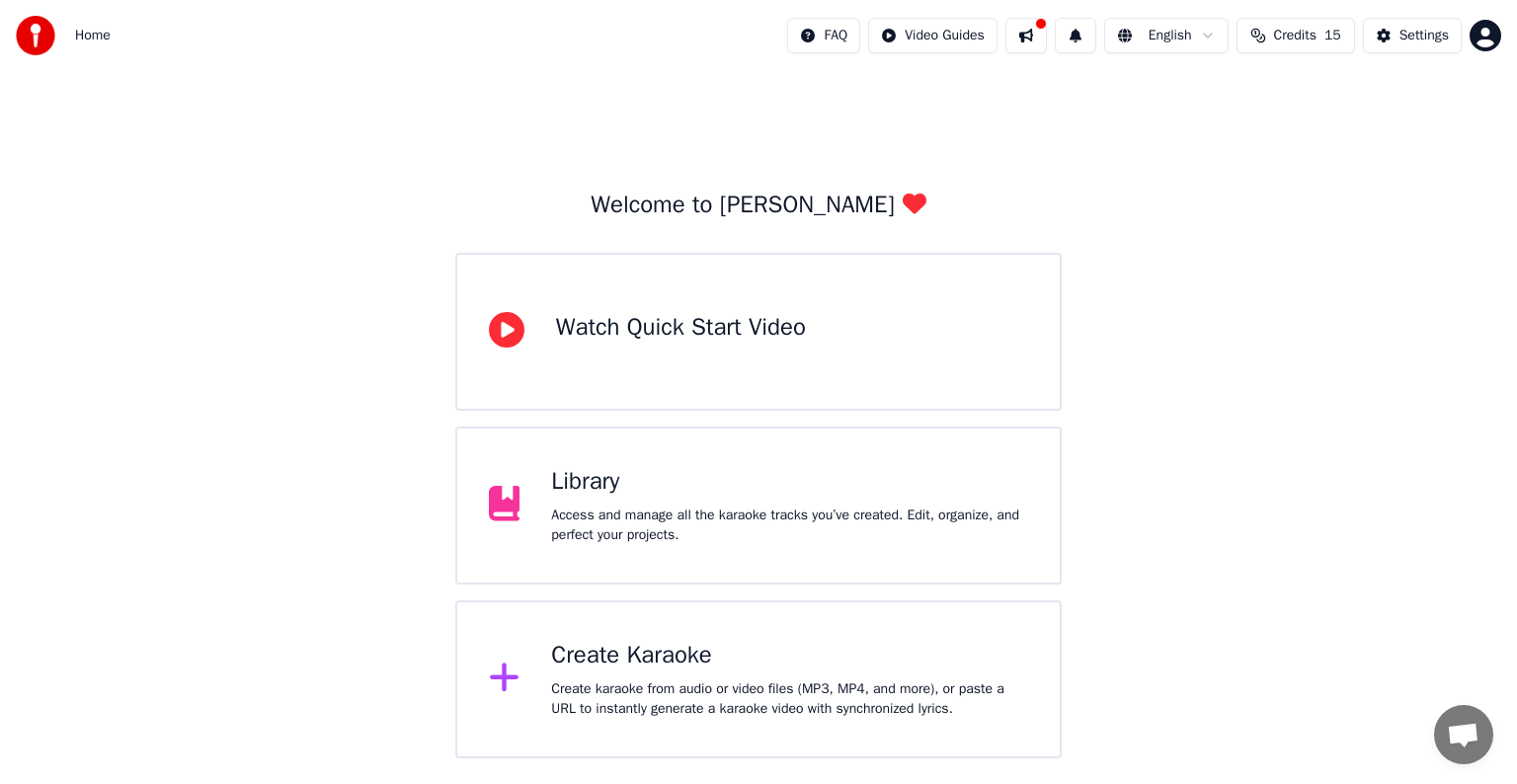 click on "Access and manage all the karaoke tracks you’ve created. Edit, organize, and perfect your projects." at bounding box center (789, 525) 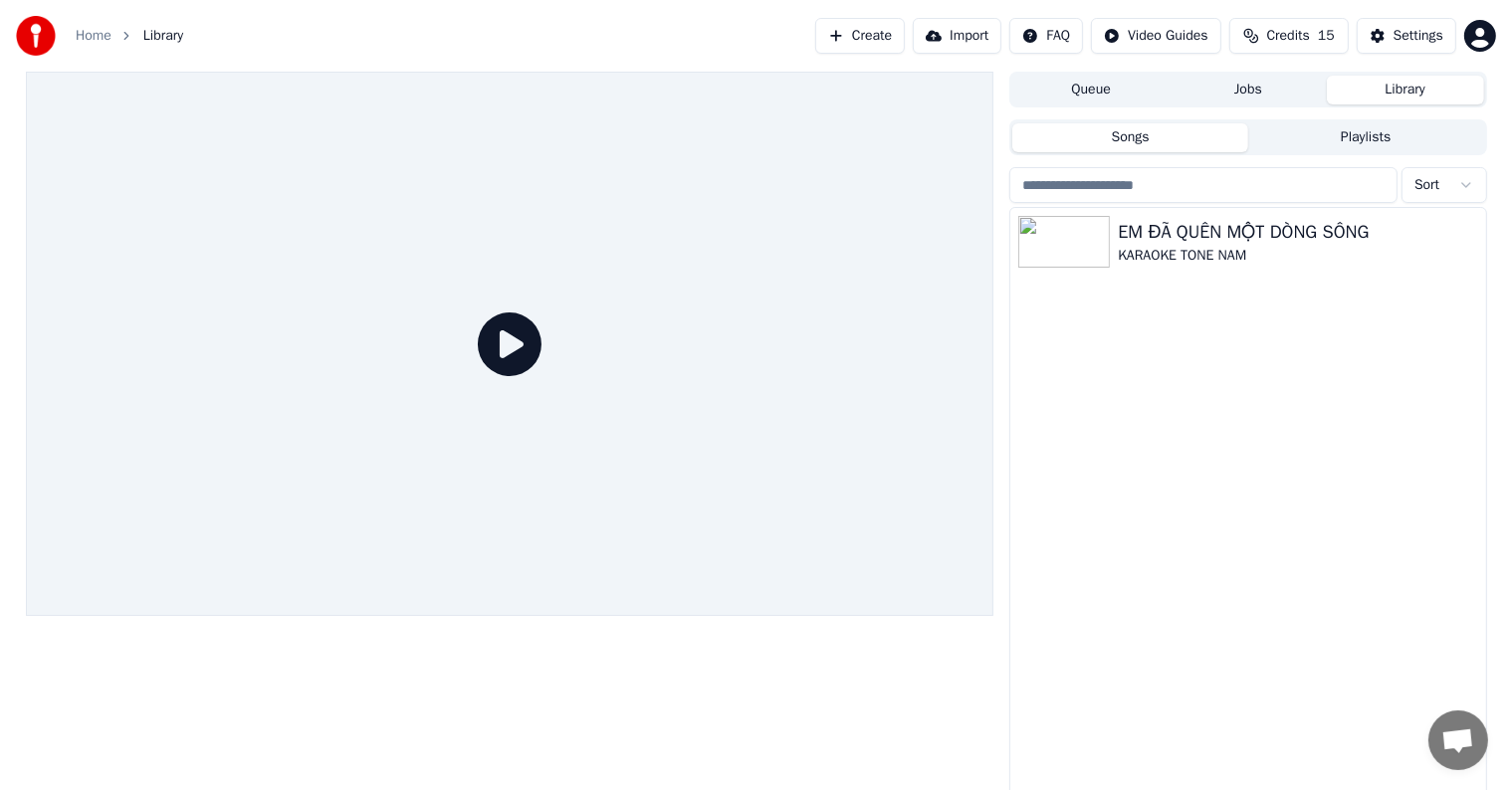 click on "EM ĐÃ QUÊN MỘT DÒNG SÔNG KARAOKE TONE NAM" at bounding box center [1247, 503] 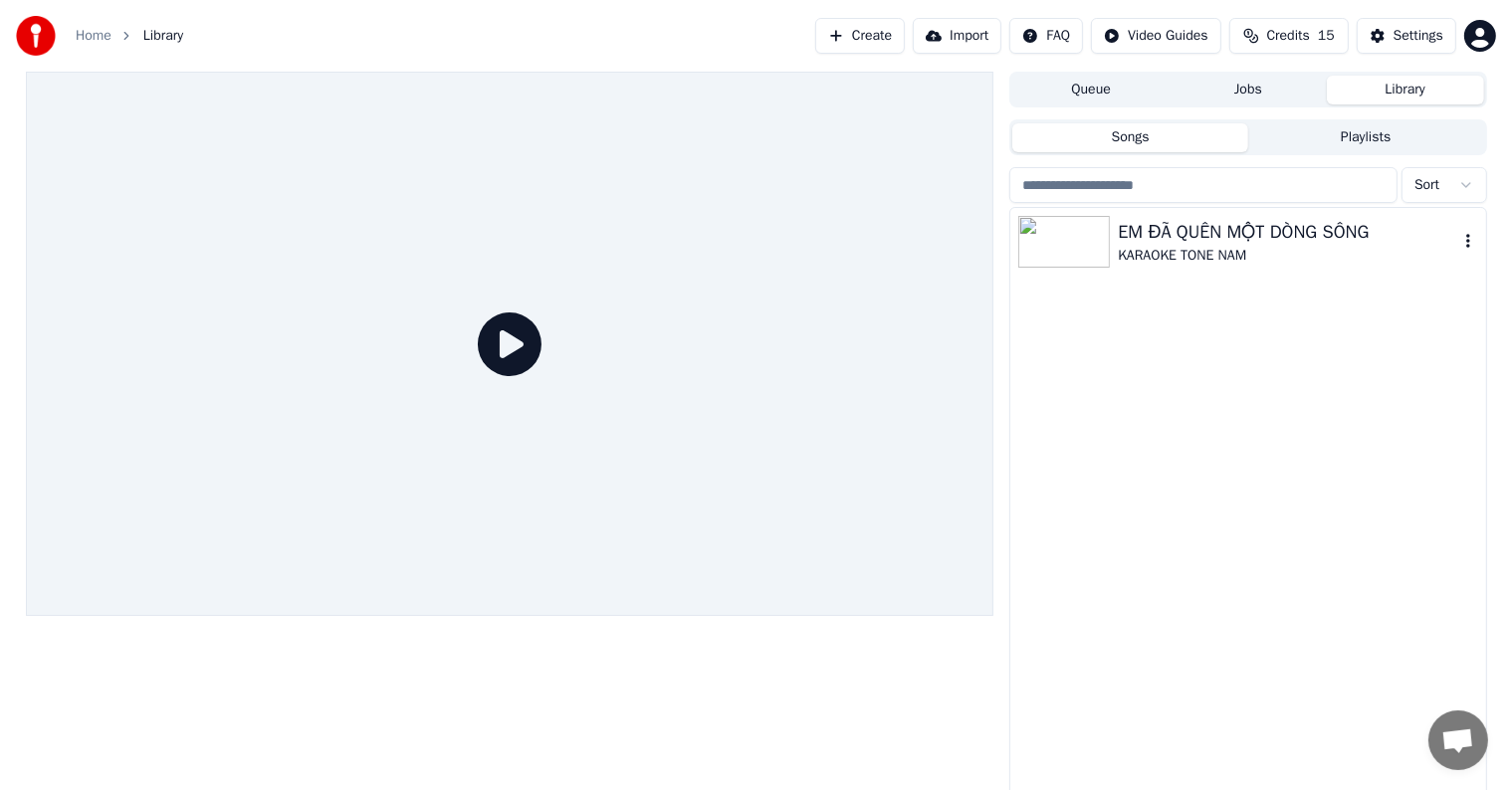 click on "EM ĐÃ QUÊN MỘT DÒNG SÔNG" at bounding box center [1287, 232] 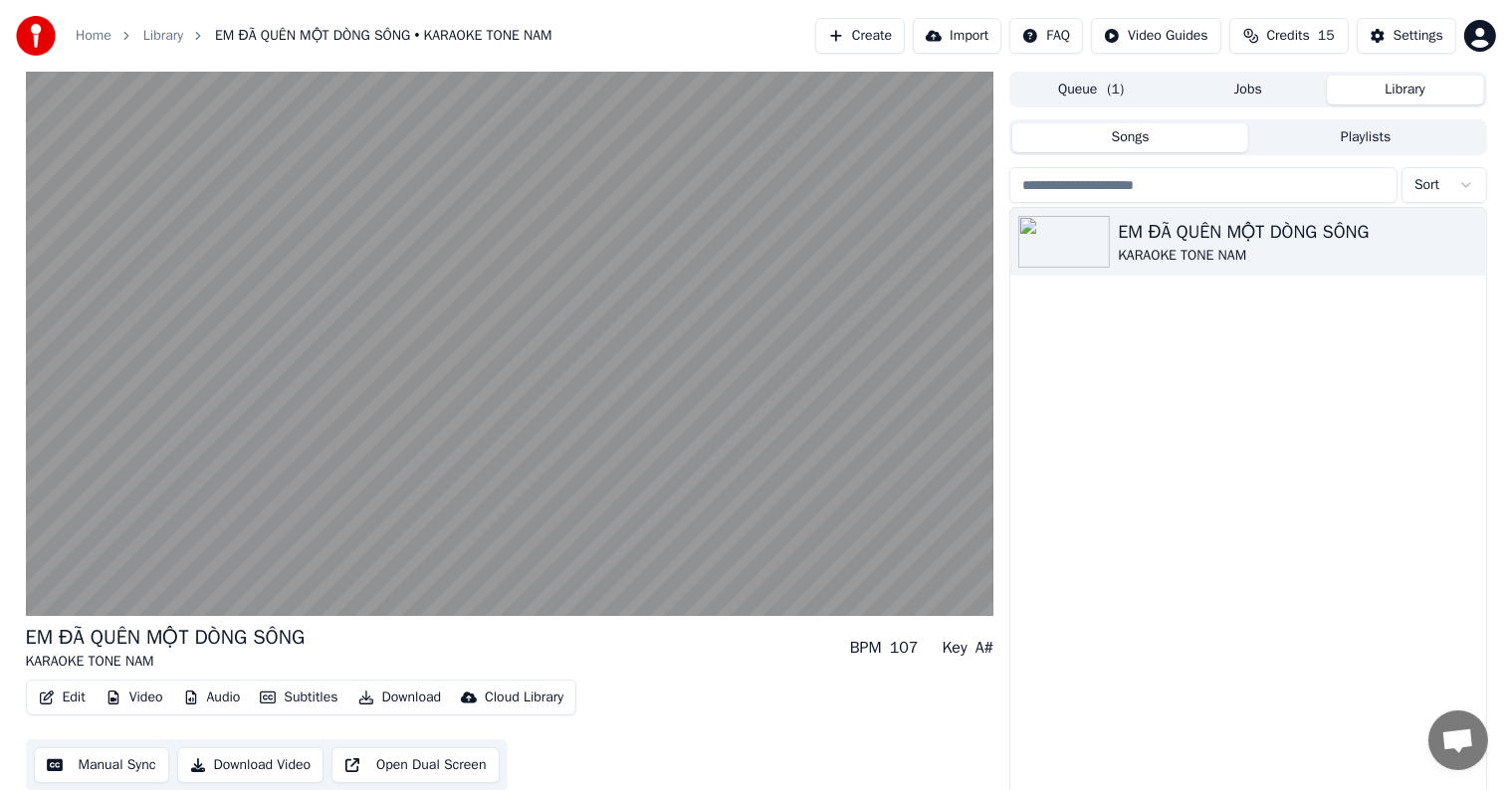 click on "Home Library EM ĐÃ QUÊN MỘT DÒNG SÔNG • KARAOKE TONE NAM Create Import FAQ Video Guides Credits 15 Settings EM ĐÃ QUÊN MỘT DÒNG SÔNG KARAOKE TONE NAM BPM 107 Key A# Edit Video Audio Subtitles Download Cloud Library Manual Sync Download Video Open Dual Screen Queue ( 1 ) Jobs Library Songs Playlists Sort EM ĐÃ QUÊN MỘT DÒNG SÔNG KARAOKE TONE NAM" at bounding box center (756, 395) 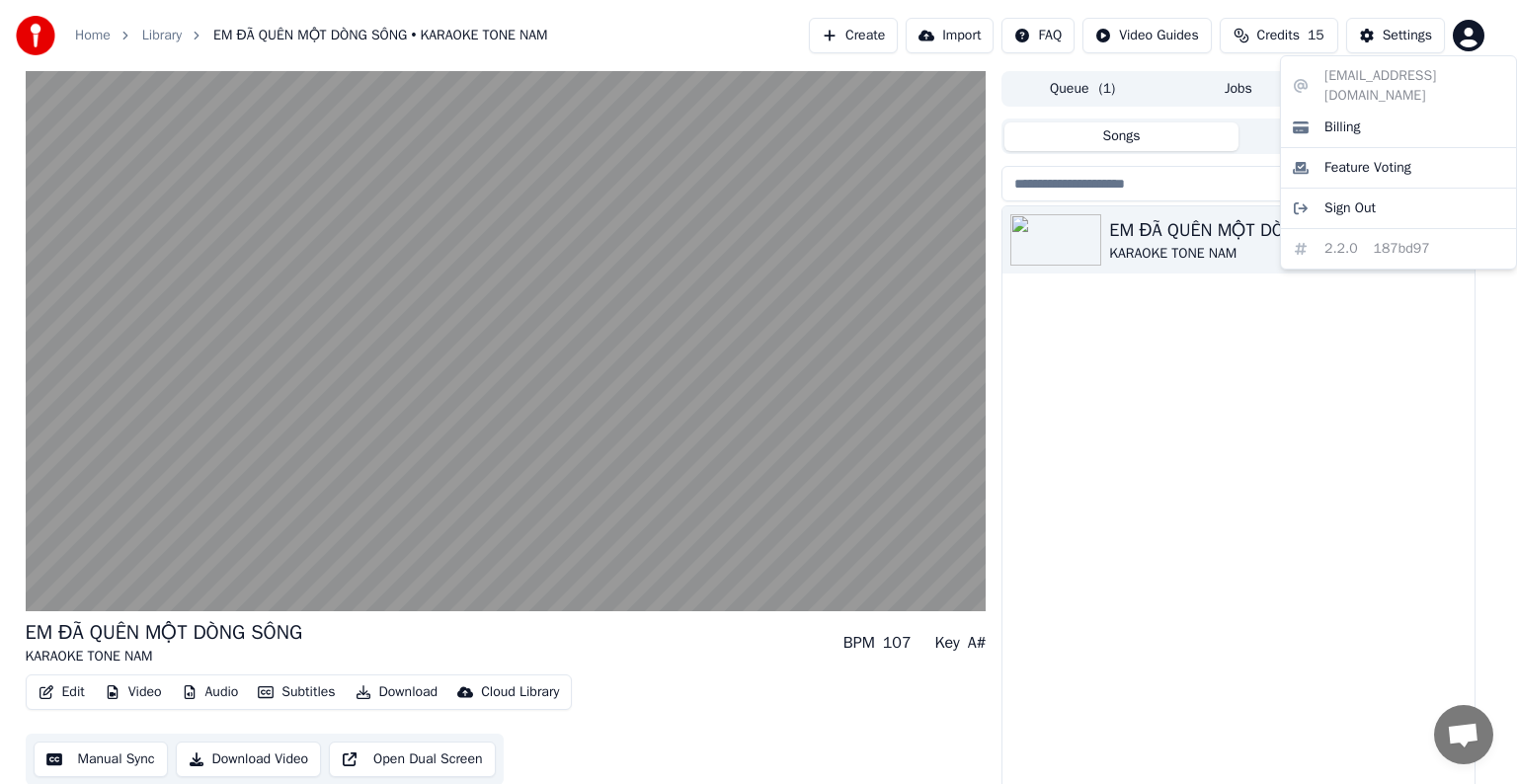 click on "Home Library EM ĐÃ QUÊN MỘT DÒNG SÔNG • KARAOKE TONE NAM Create Import FAQ Video Guides Credits 15 Settings EM ĐÃ QUÊN MỘT DÒNG SÔNG KARAOKE TONE NAM BPM 107 Key A# Edit Video Audio Subtitles Download Cloud Library Manual Sync Download Video Open Dual Screen Queue ( 1 ) Jobs Library Songs Playlists Sort EM ĐÃ QUÊN MỘT DÒNG SÔNG KARAOKE TONE NAM [EMAIL_ADDRESS][DOMAIN_NAME] Billing Feature Voting Sign Out 2.2.0 187bd97" at bounding box center (758, 392) 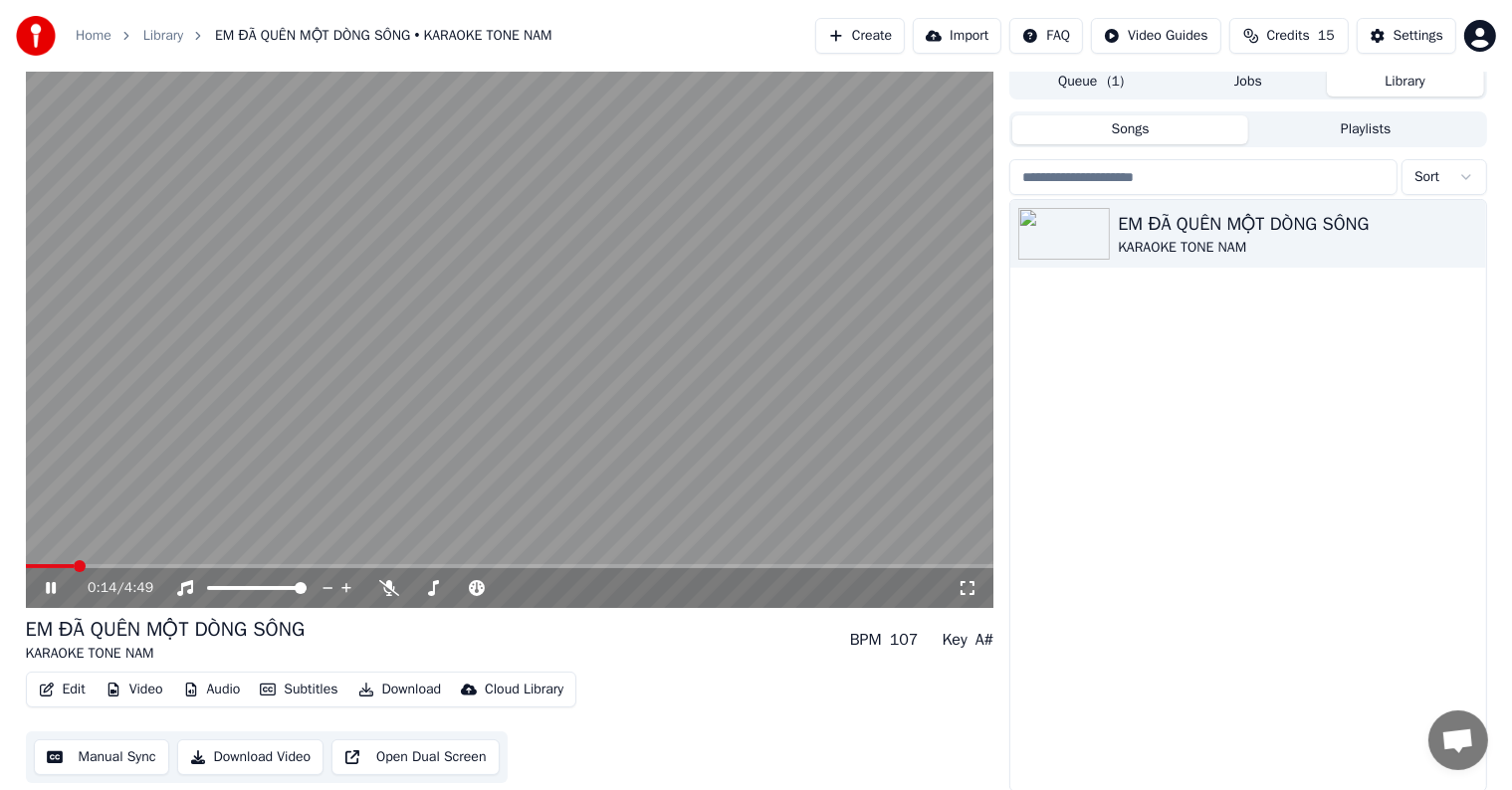 scroll, scrollTop: 9, scrollLeft: 0, axis: vertical 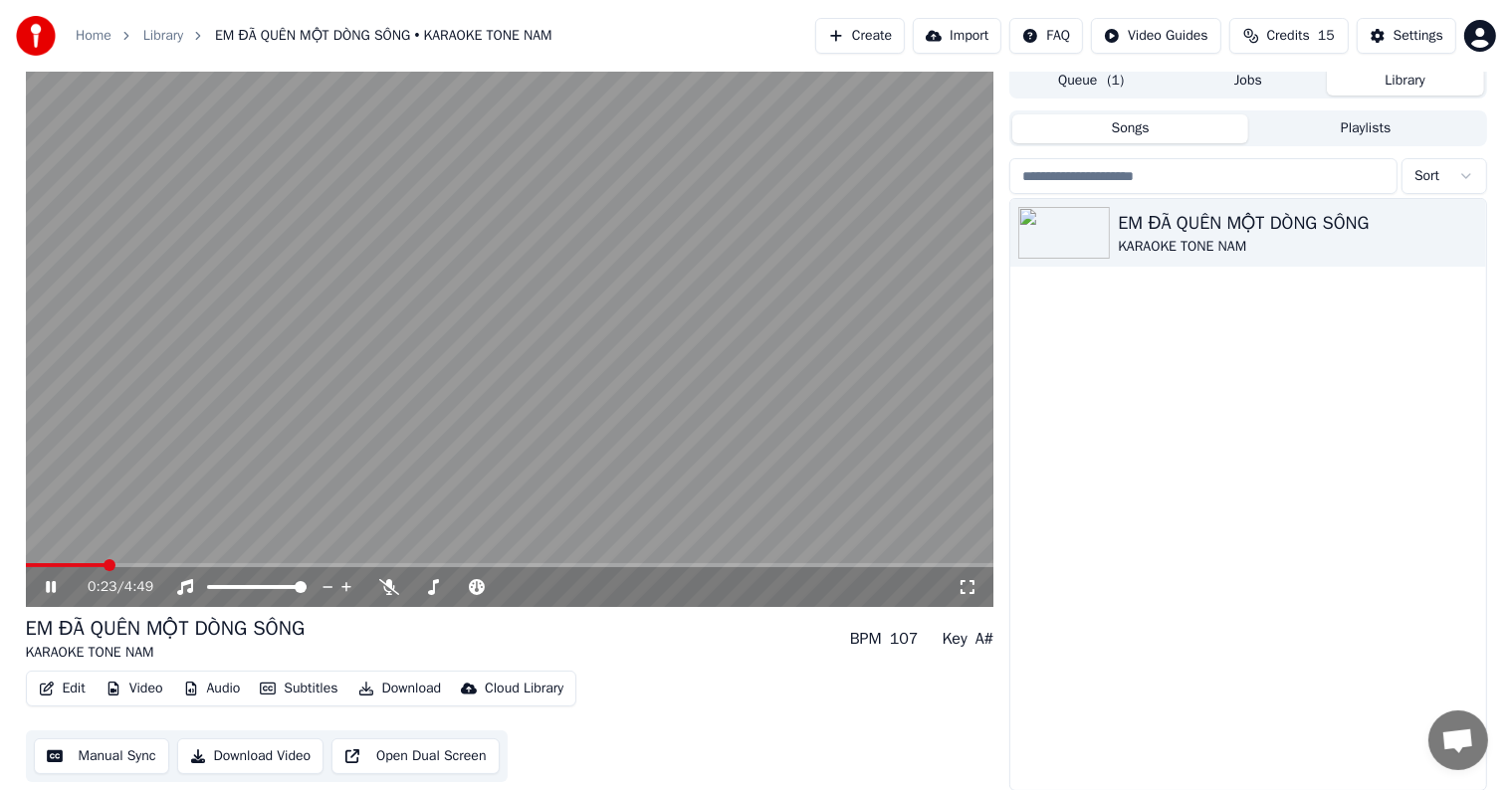 click on "EM ĐÃ QUÊN MỘT DÒNG SÔNG KARAOKE TONE NAM" at bounding box center (1247, 494) 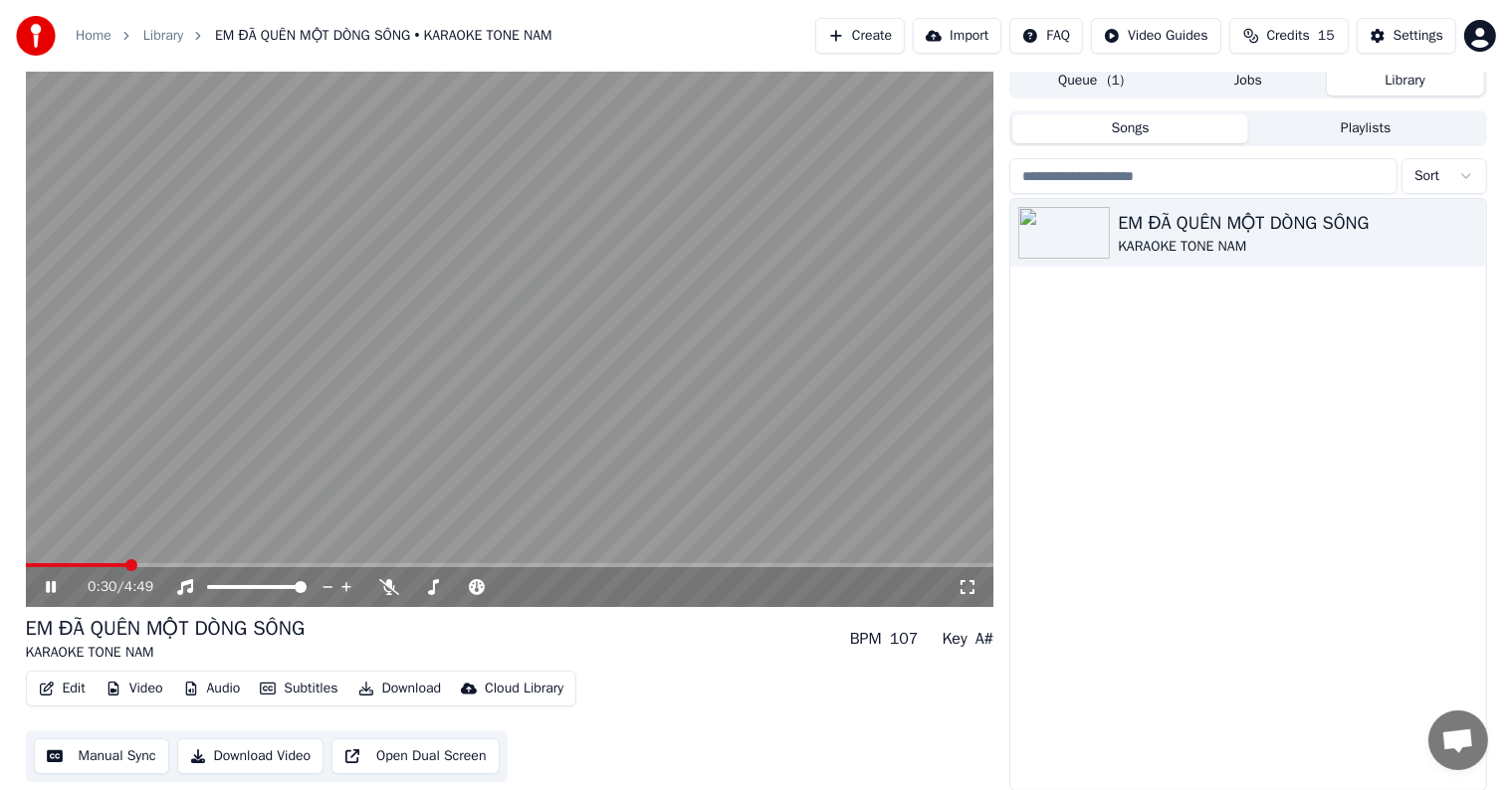 click on "EM ĐÃ QUÊN MỘT DÒNG SÔNG KARAOKE TONE NAM" at bounding box center [1247, 494] 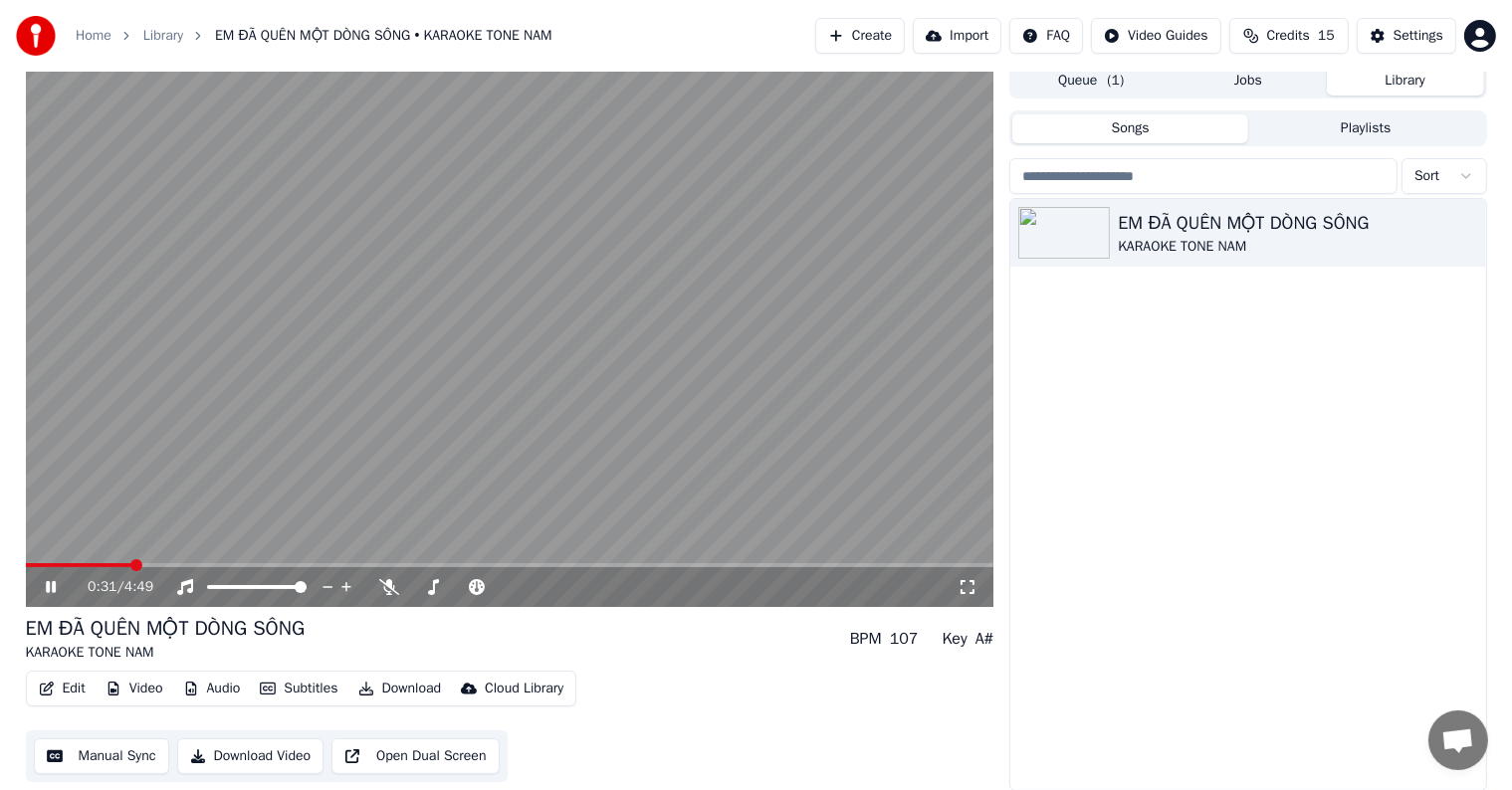 click on "EM ĐÃ QUÊN MỘT DÒNG SÔNG KARAOKE TONE NAM" at bounding box center [1247, 494] 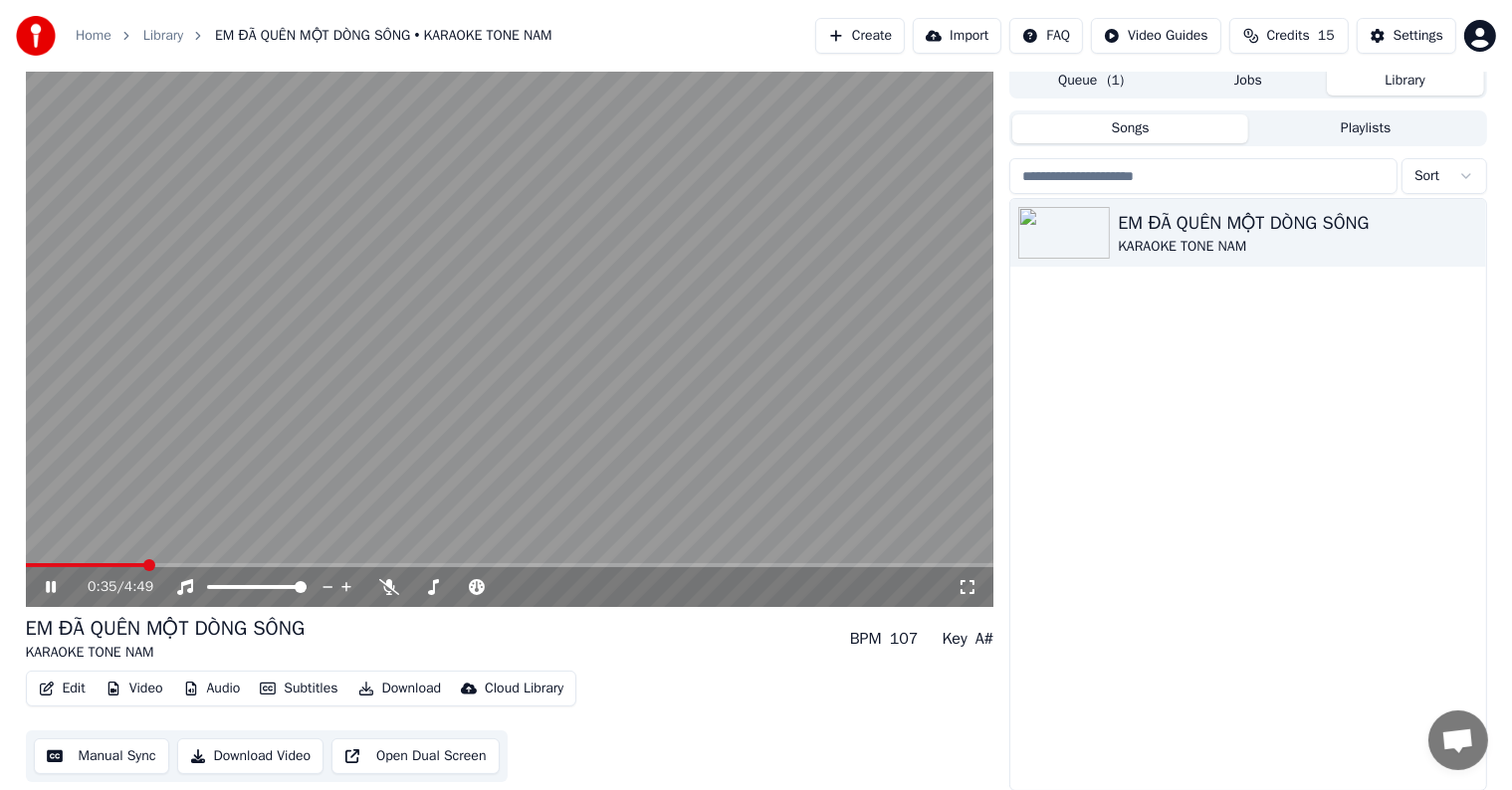 click on "EM ĐÃ QUÊN MỘT DÒNG SÔNG KARAOKE TONE NAM" at bounding box center (1247, 494) 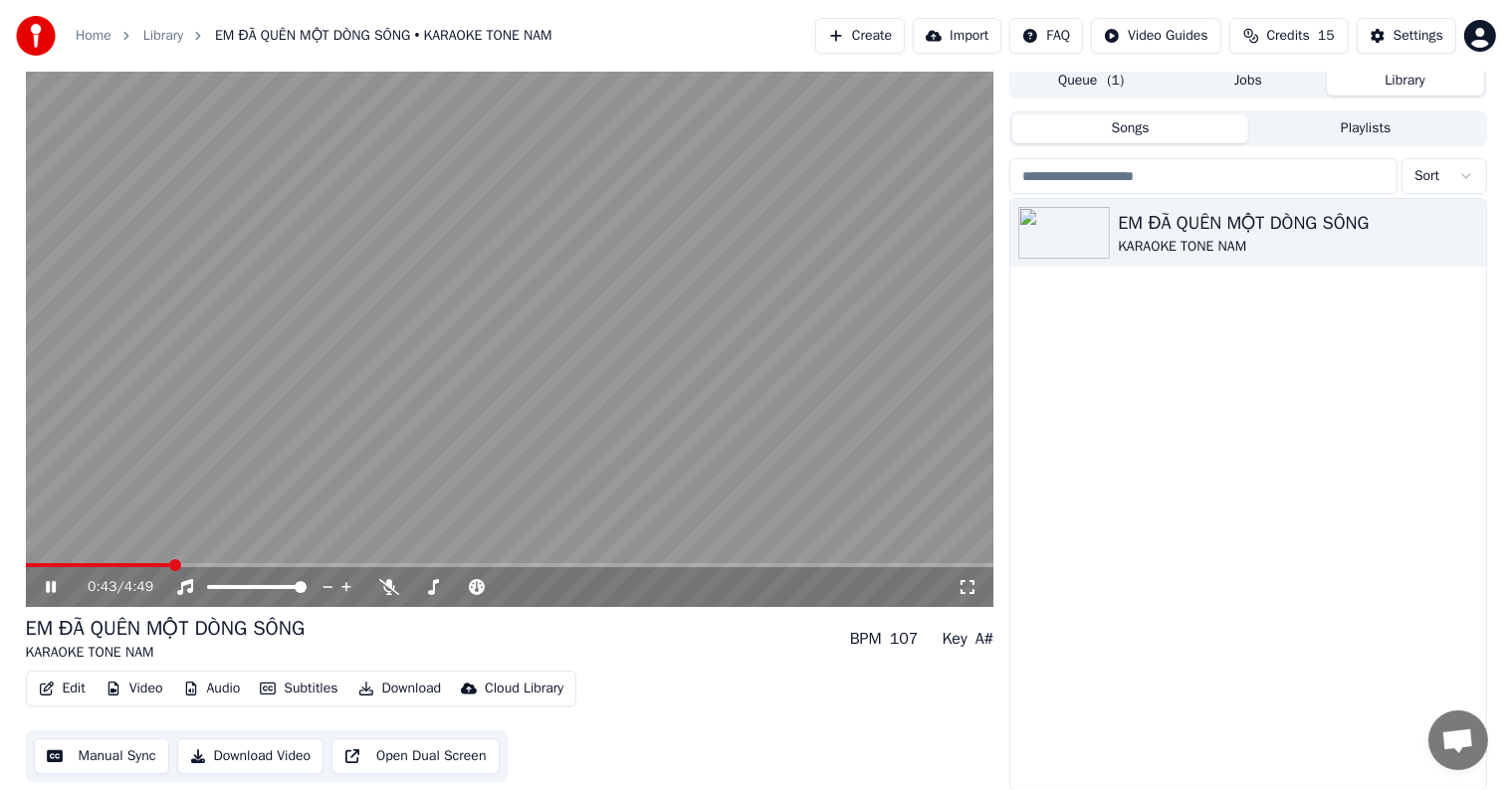 click on "EM ĐÃ QUÊN MỘT DÒNG SÔNG KARAOKE TONE NAM" at bounding box center (1247, 494) 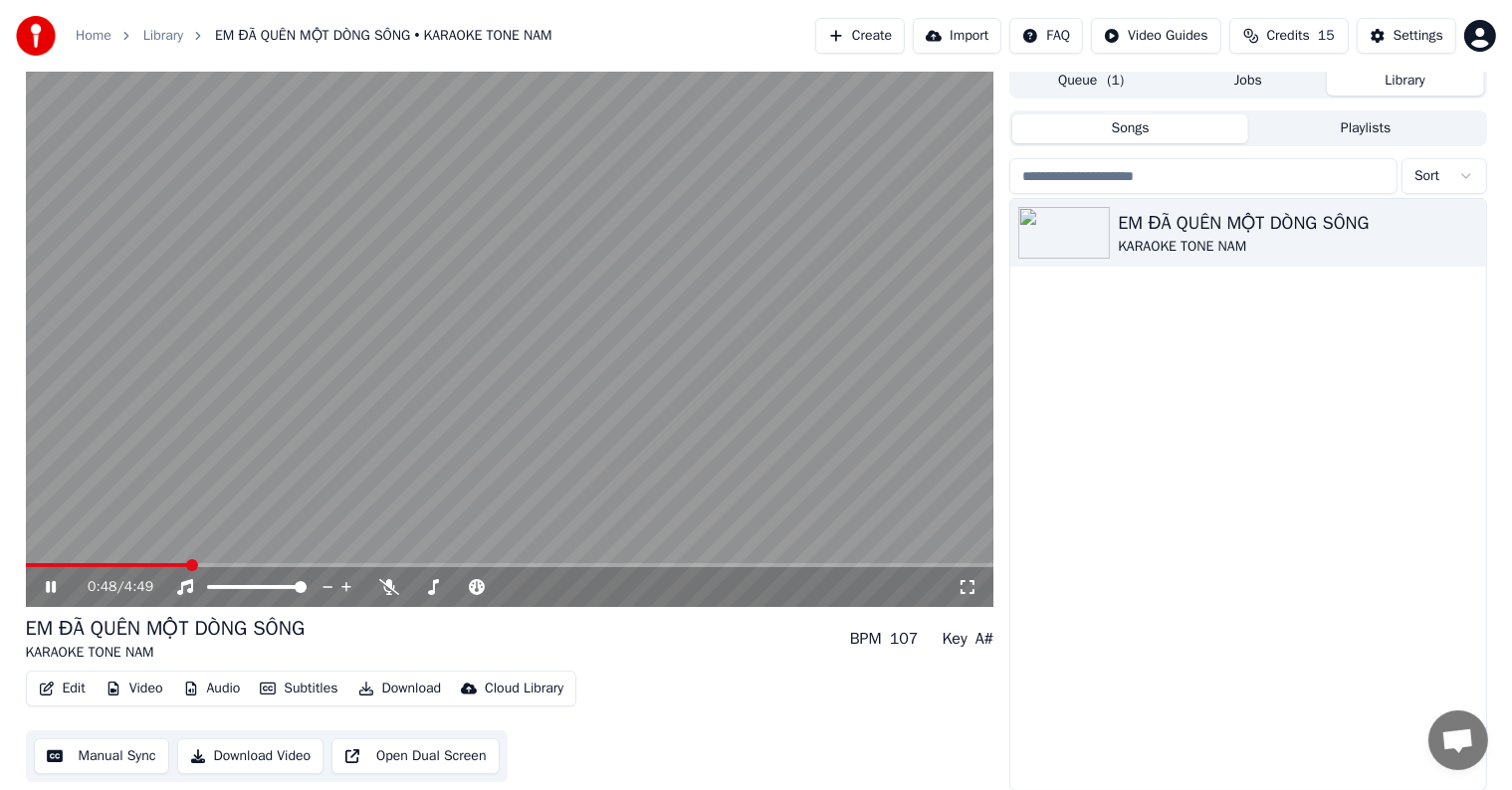 click on "Edit" at bounding box center [62, 689] 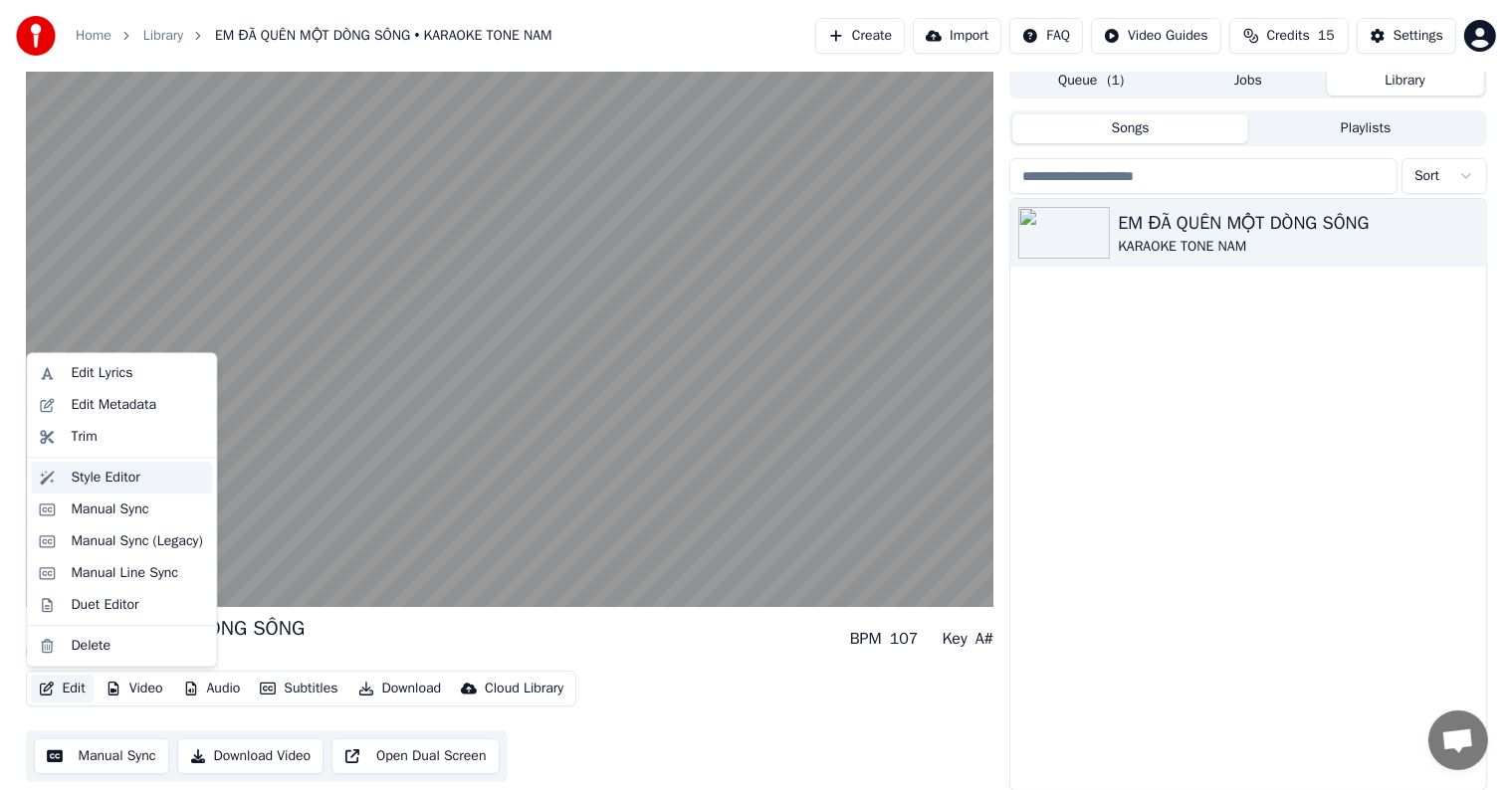click on "Style Editor" at bounding box center [105, 478] 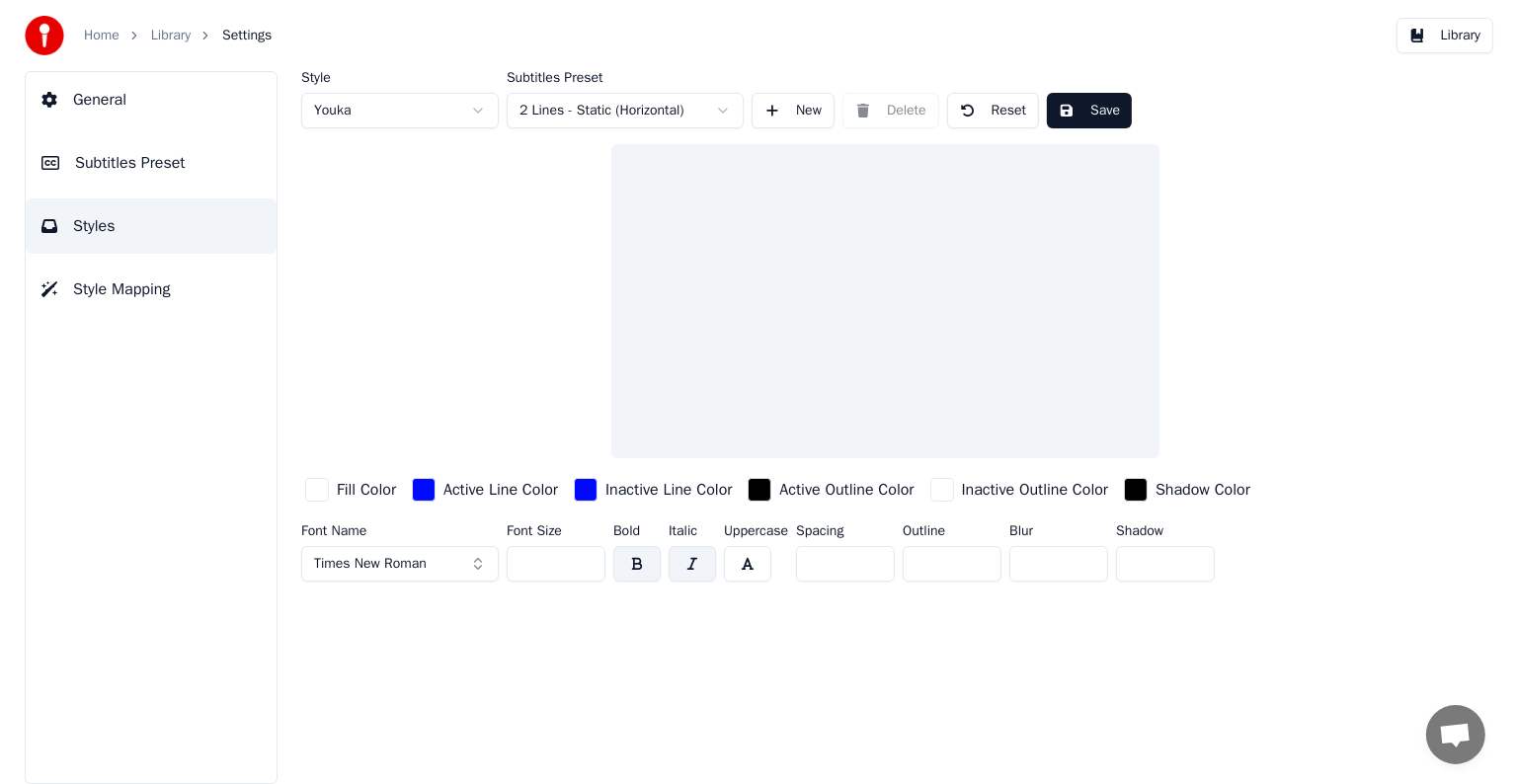 scroll, scrollTop: 0, scrollLeft: 0, axis: both 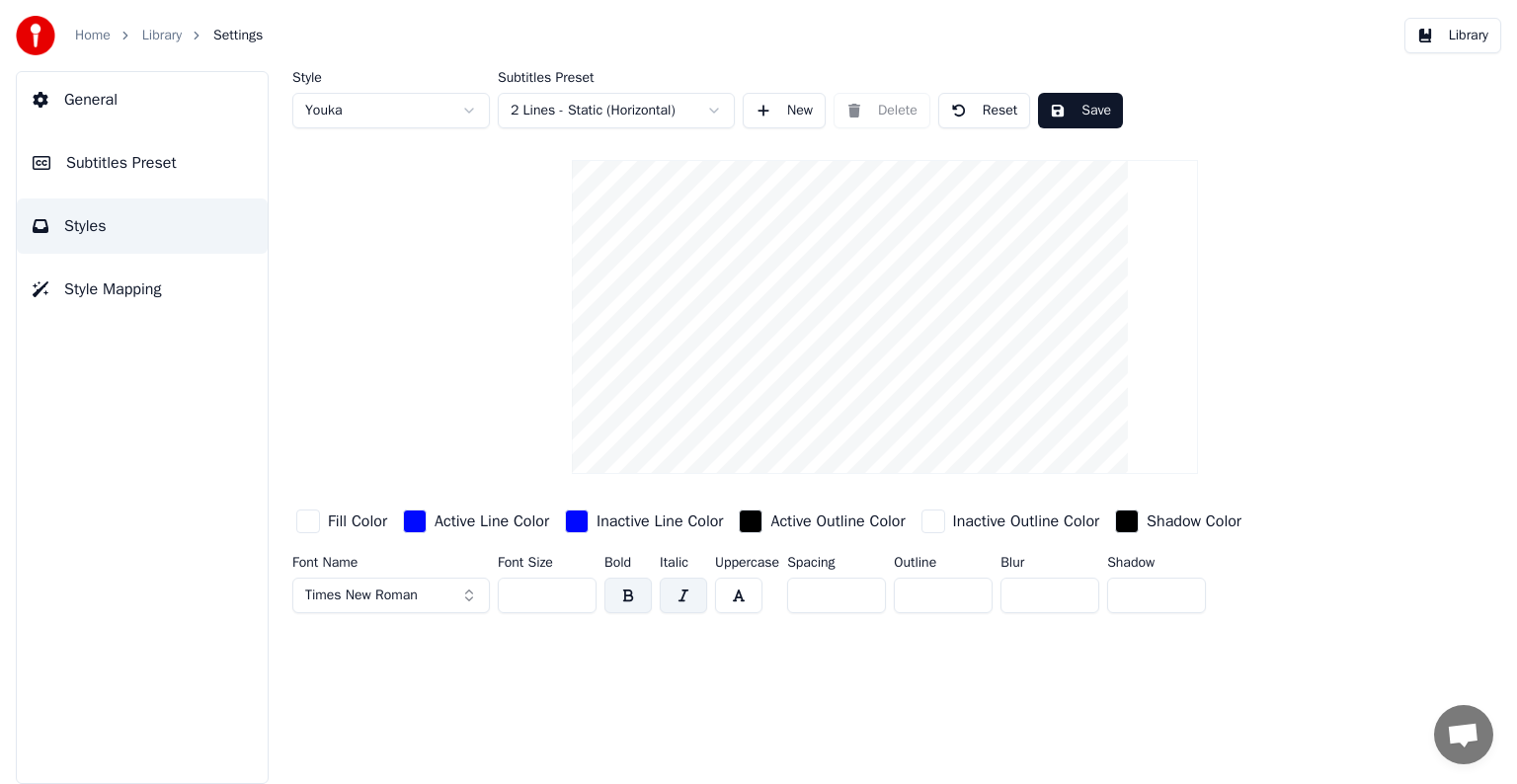 click on "Subtitles Preset" at bounding box center [121, 163] 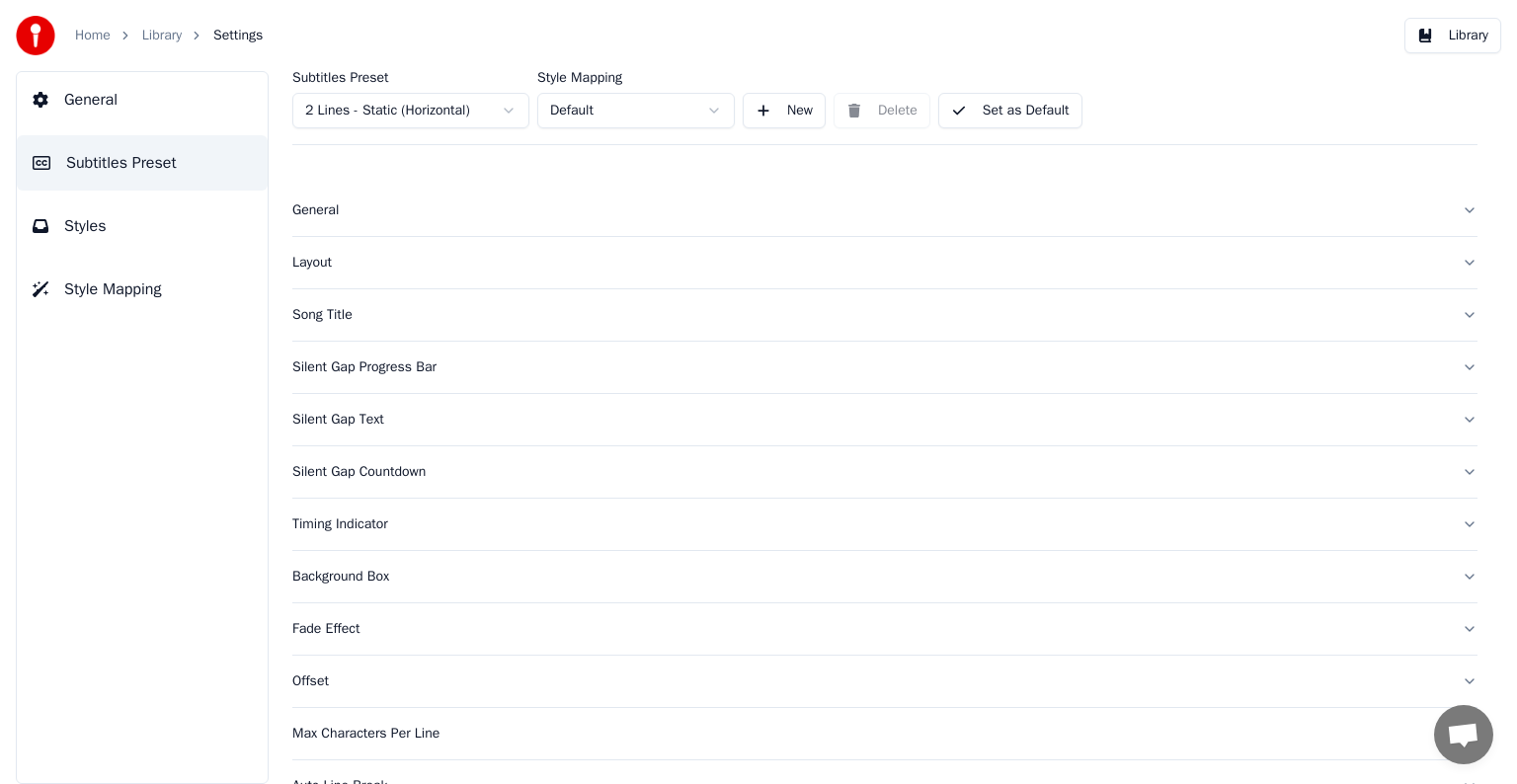 click on "Layout" at bounding box center [869, 263] 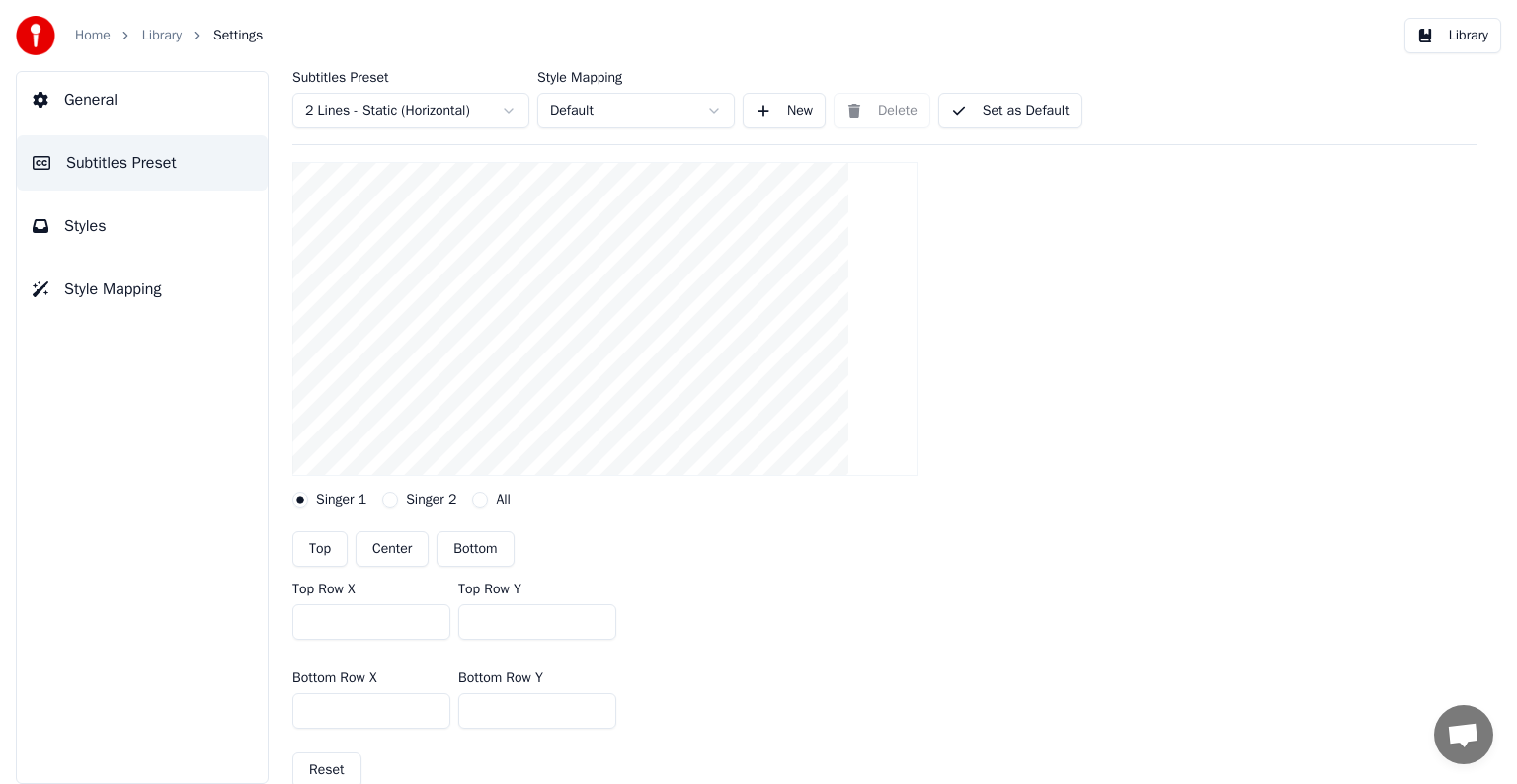 scroll, scrollTop: 395, scrollLeft: 0, axis: vertical 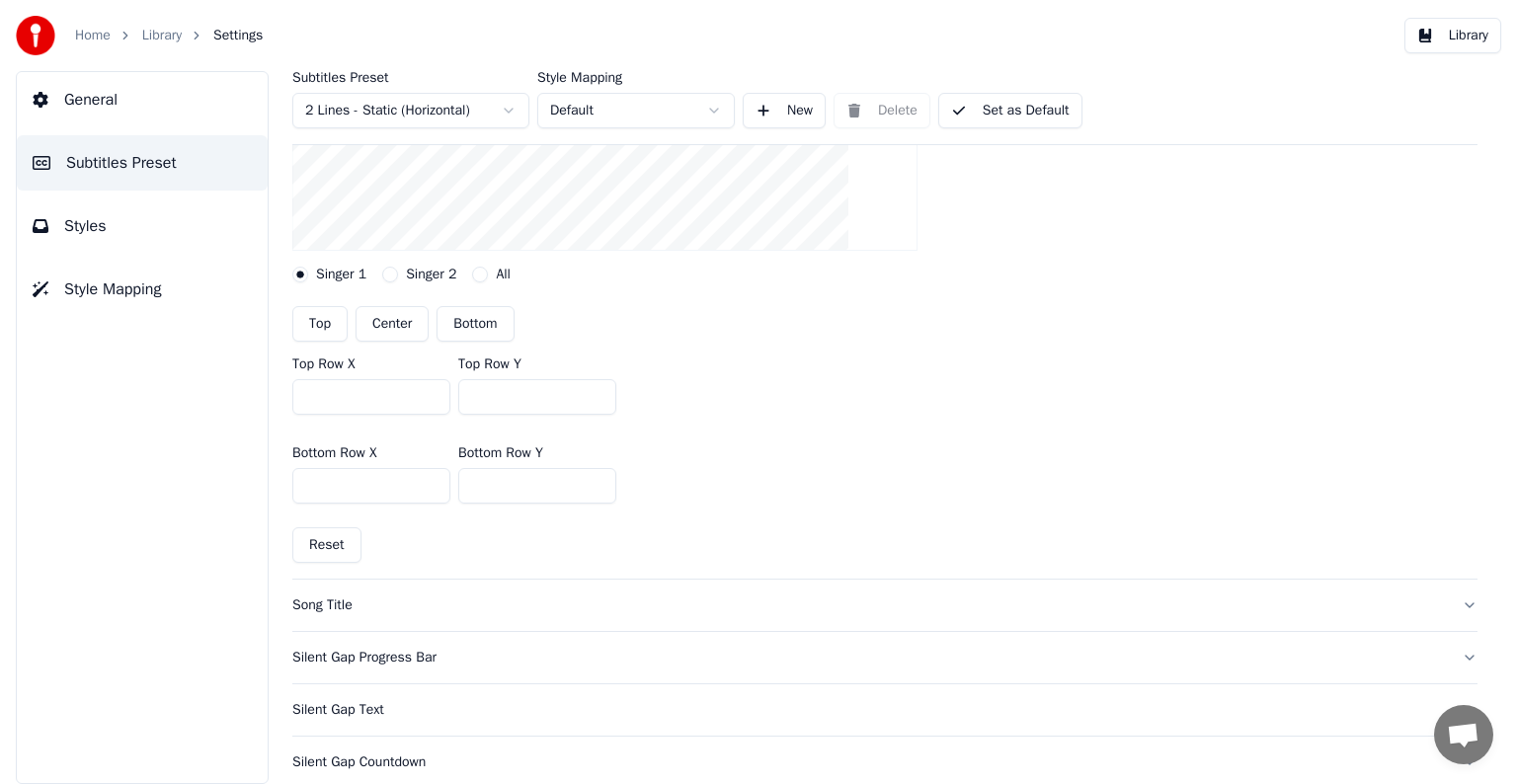 drag, startPoint x: 470, startPoint y: 482, endPoint x: 498, endPoint y: 482, distance: 28 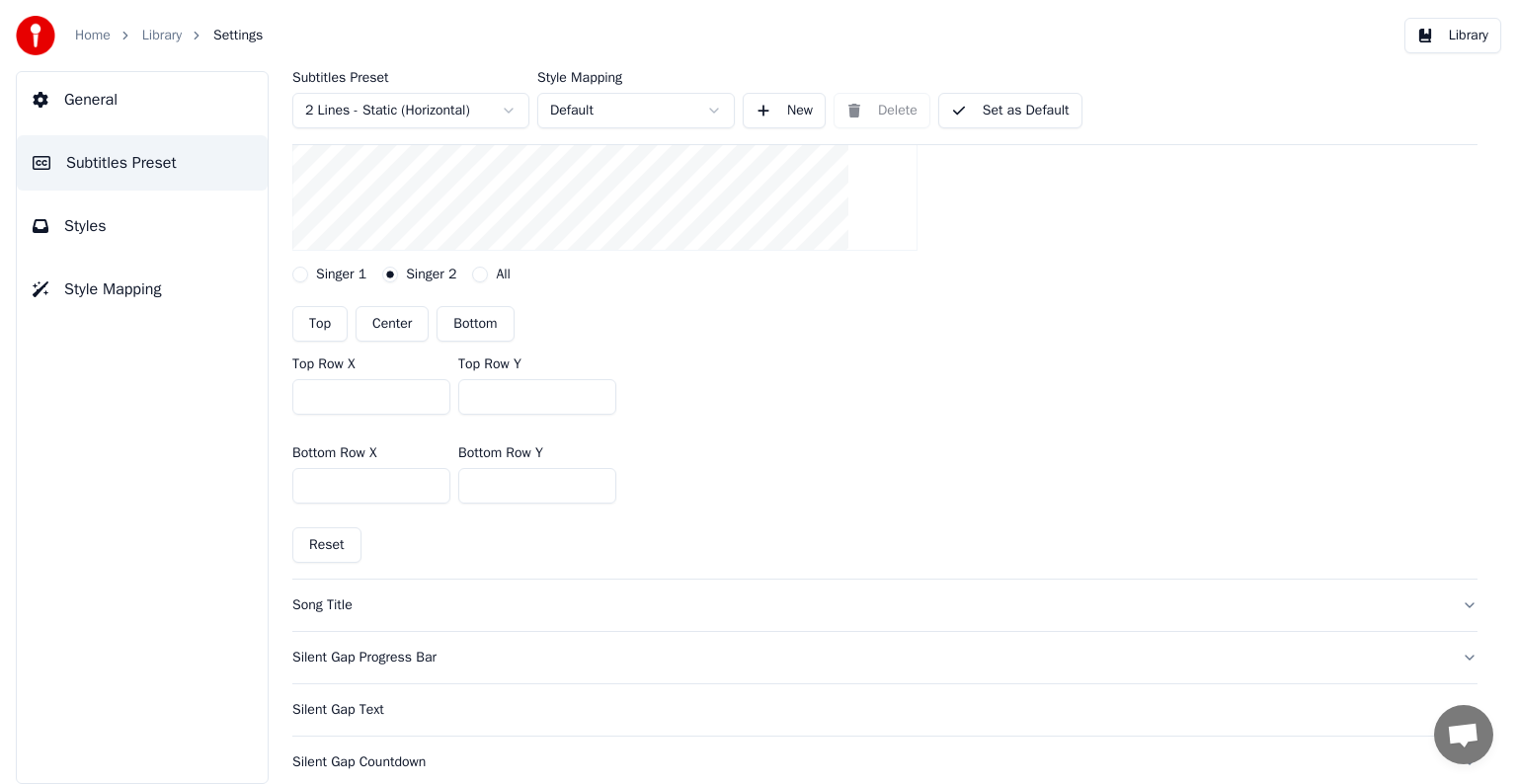drag, startPoint x: 502, startPoint y: 485, endPoint x: 447, endPoint y: 482, distance: 55.081757 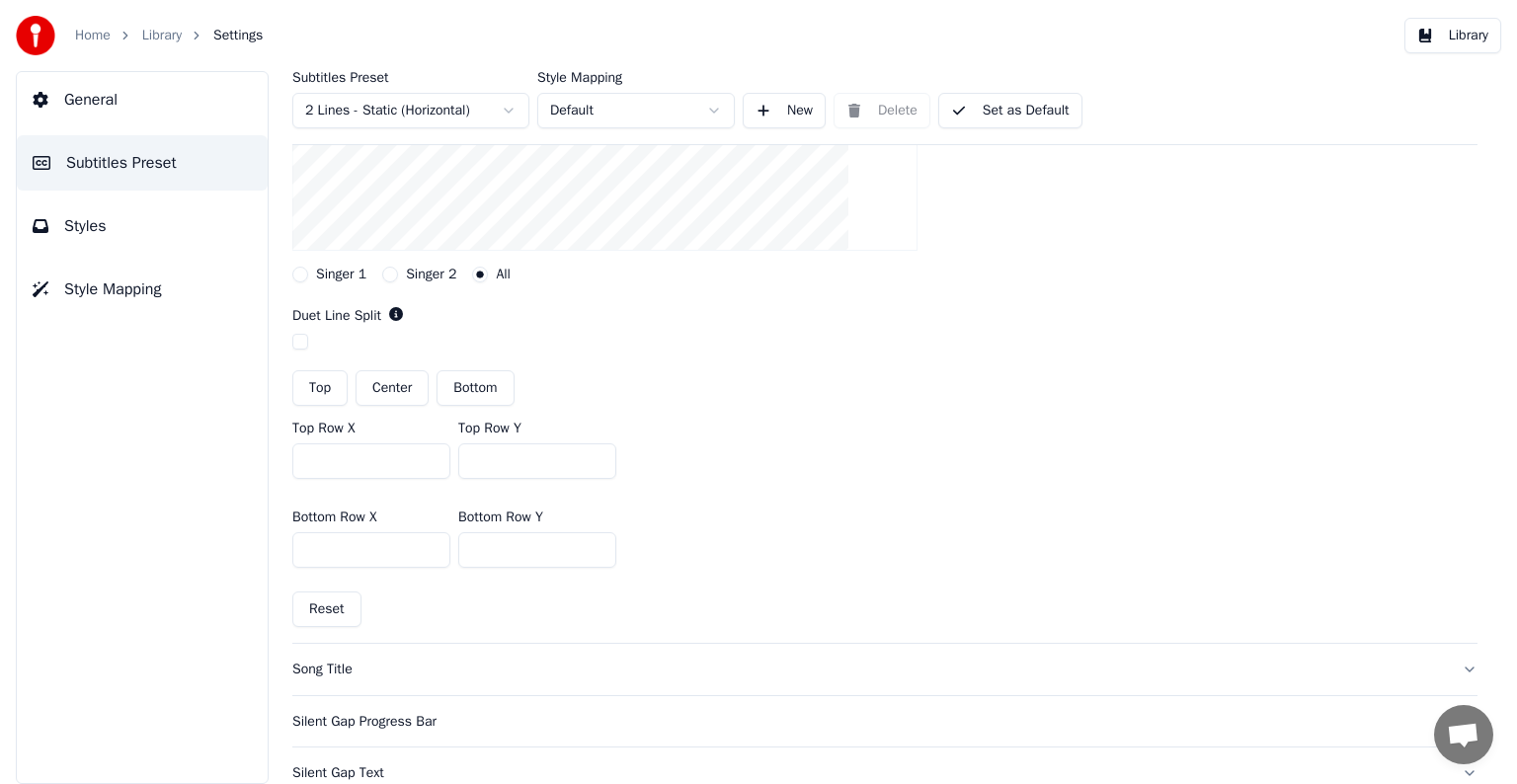 drag, startPoint x: 499, startPoint y: 548, endPoint x: 457, endPoint y: 549, distance: 42.0119 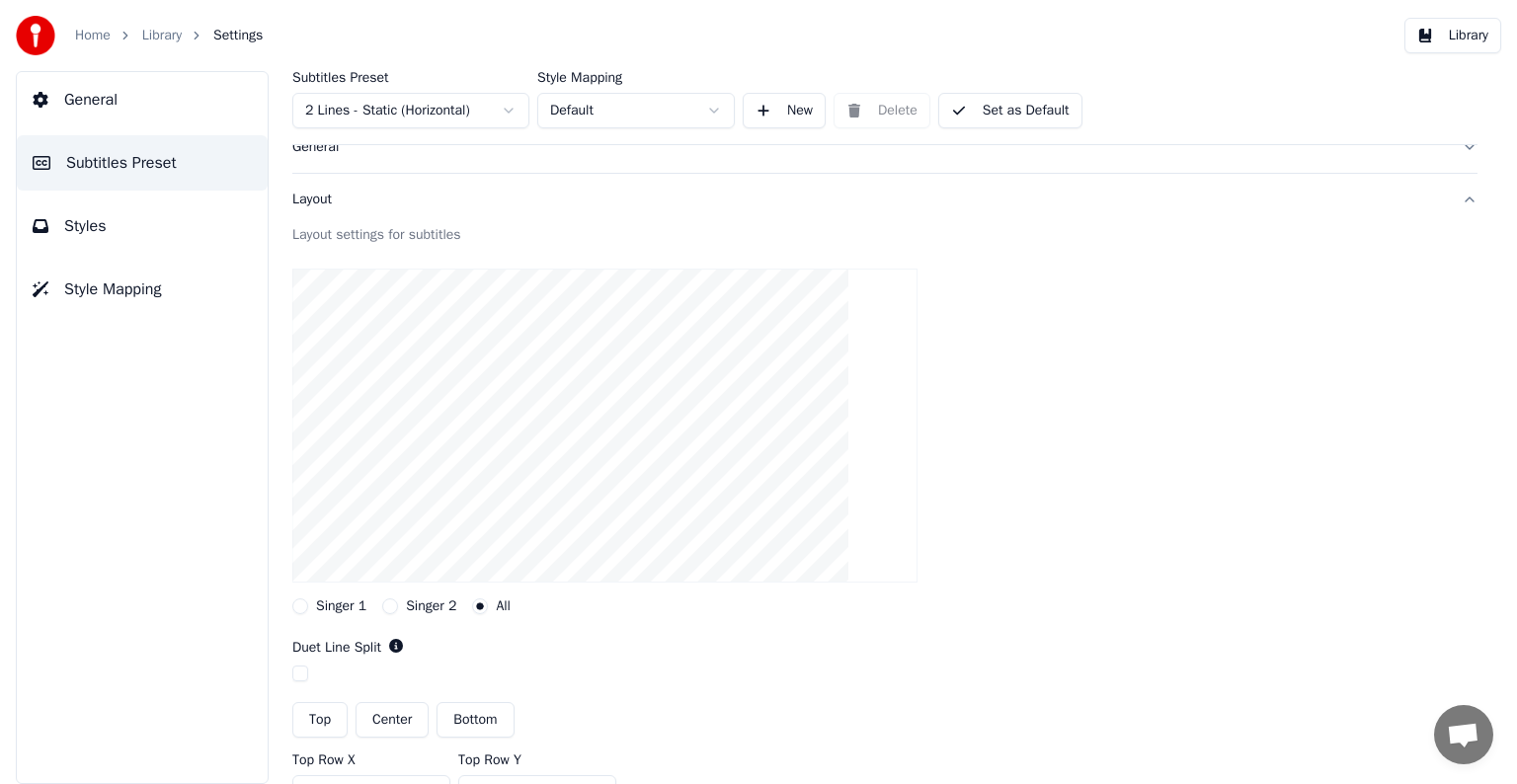 scroll, scrollTop: 0, scrollLeft: 0, axis: both 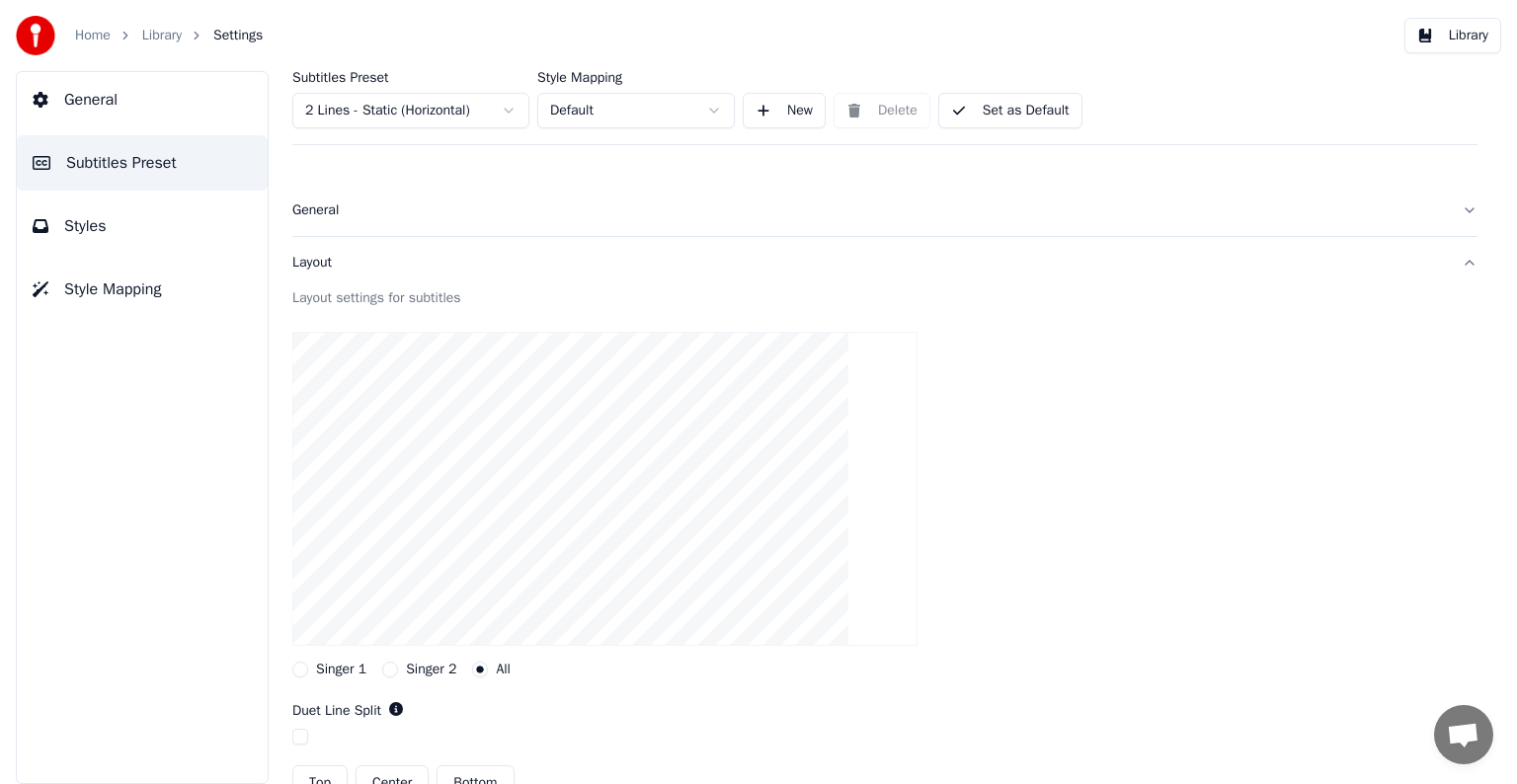 type on "***" 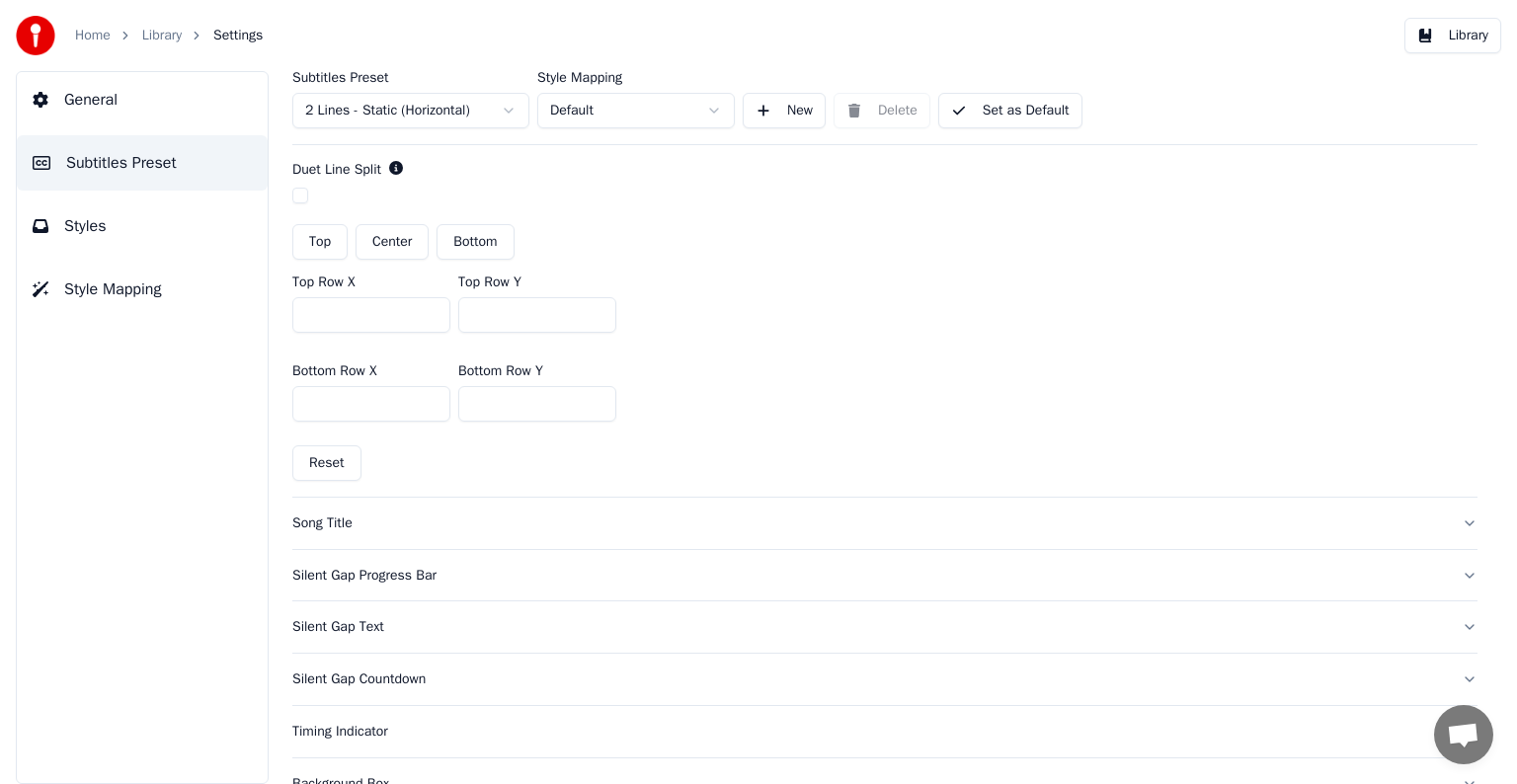 scroll, scrollTop: 395, scrollLeft: 0, axis: vertical 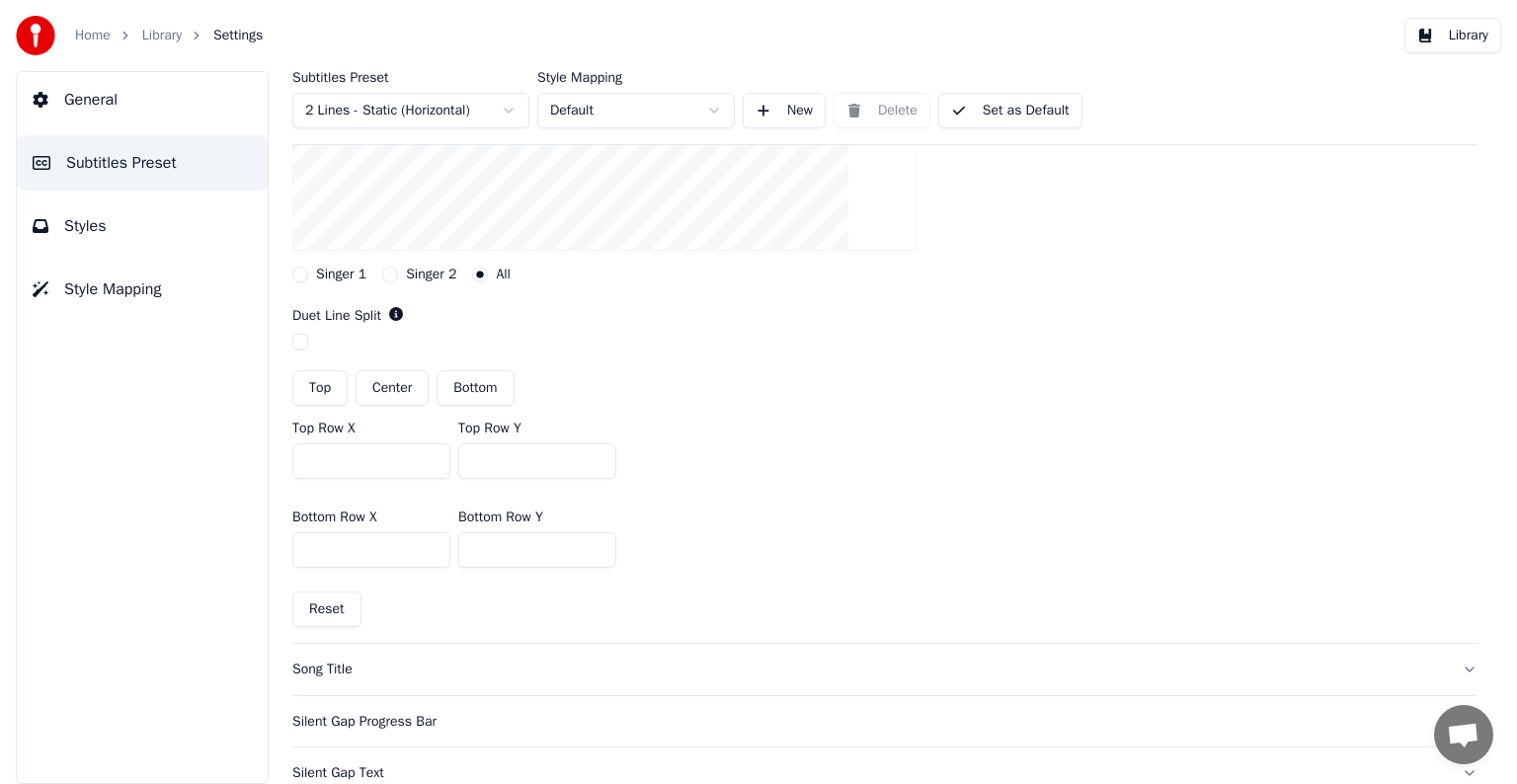 click on "Singer 1" at bounding box center [300, 274] 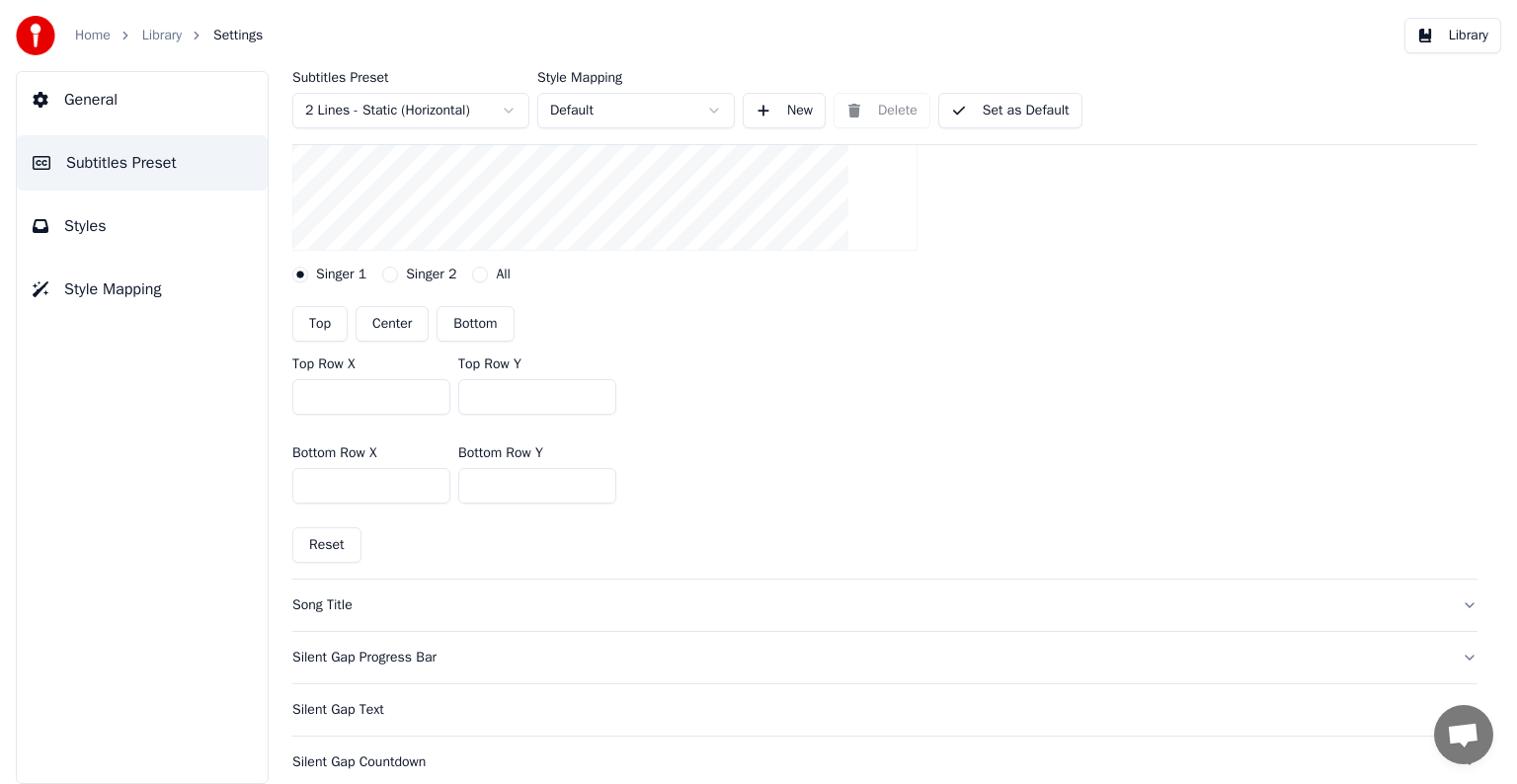 click on "Singer 2" at bounding box center (390, 274) 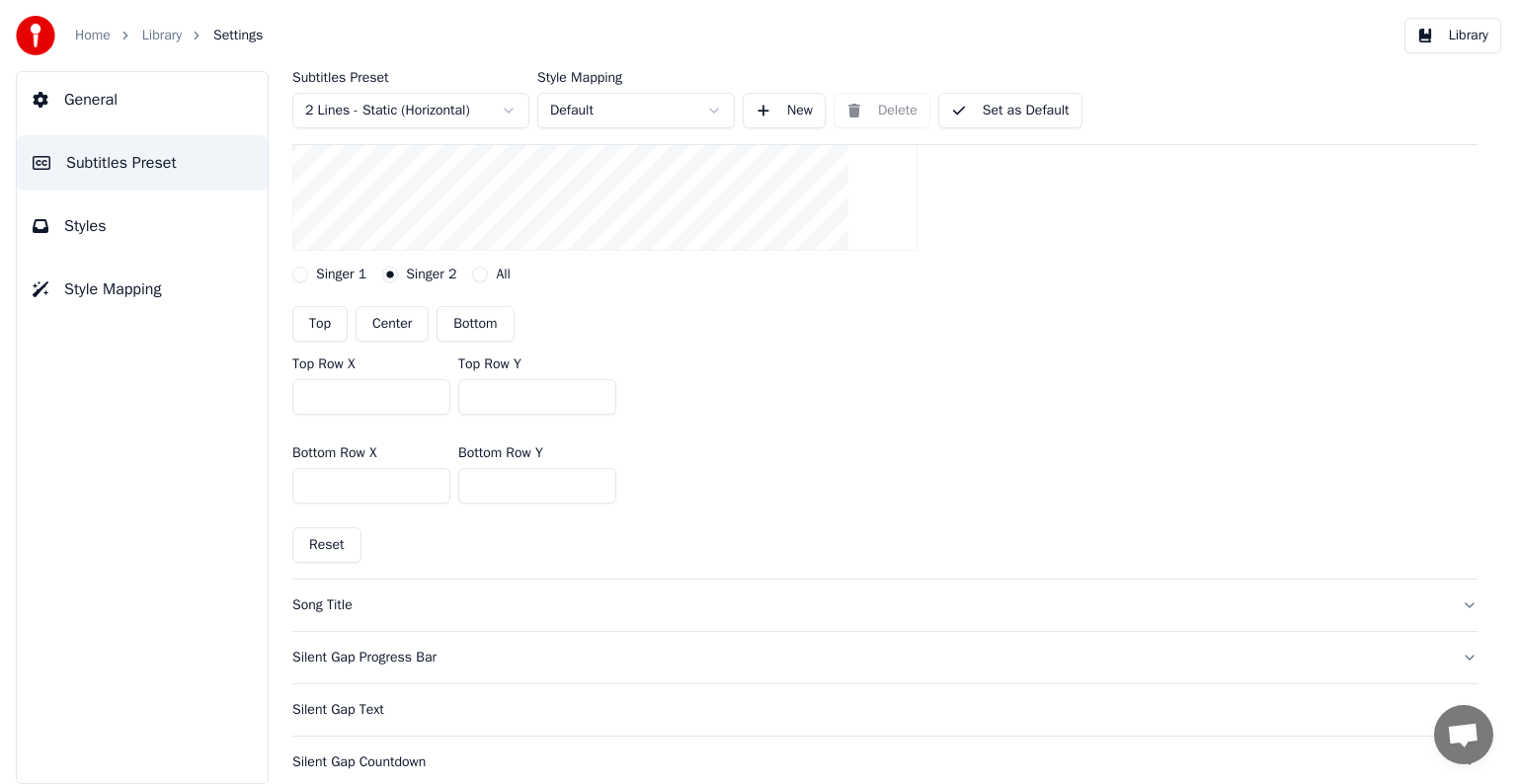 click on "All" at bounding box center (480, 274) 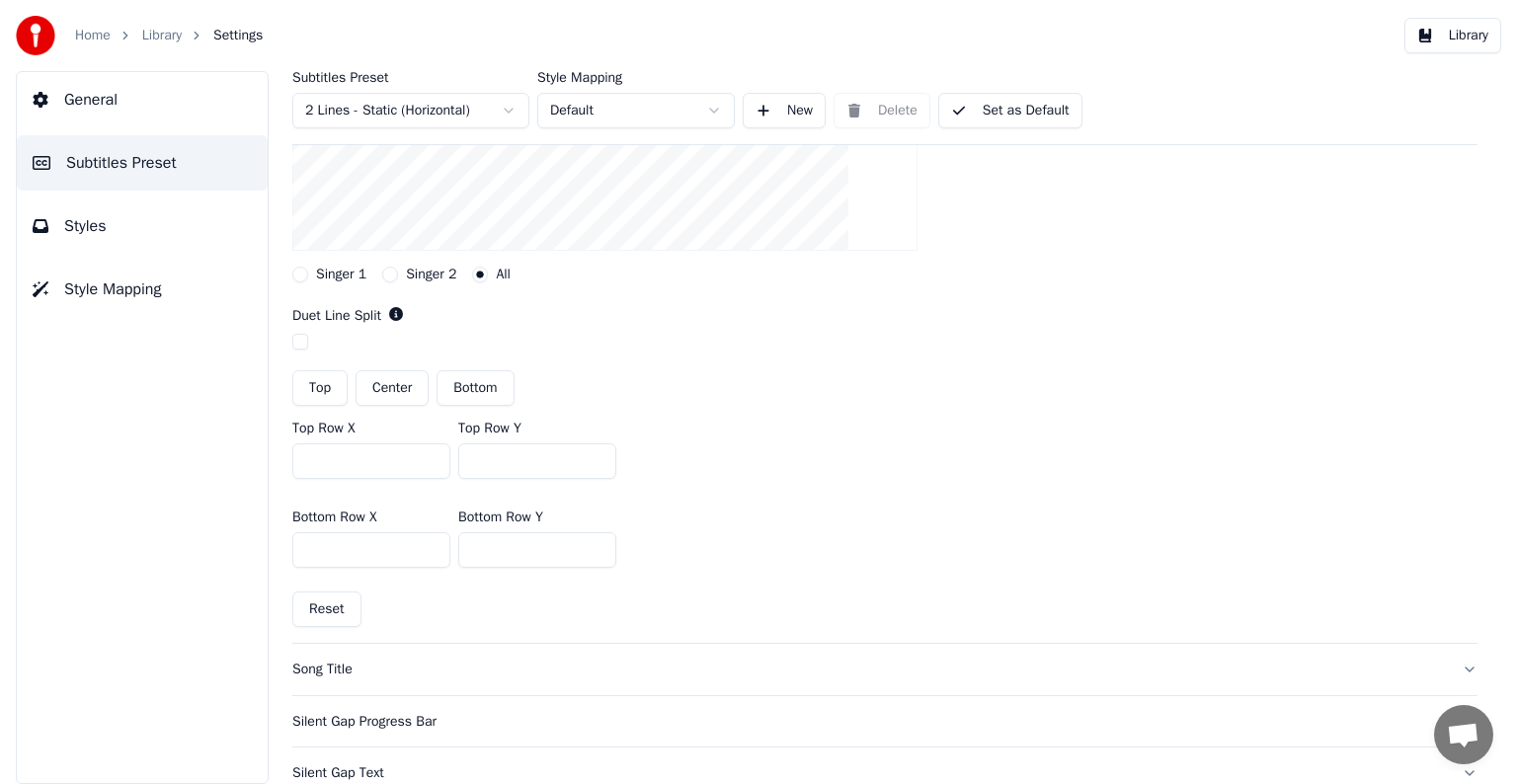 click on "Library" at bounding box center (162, 36) 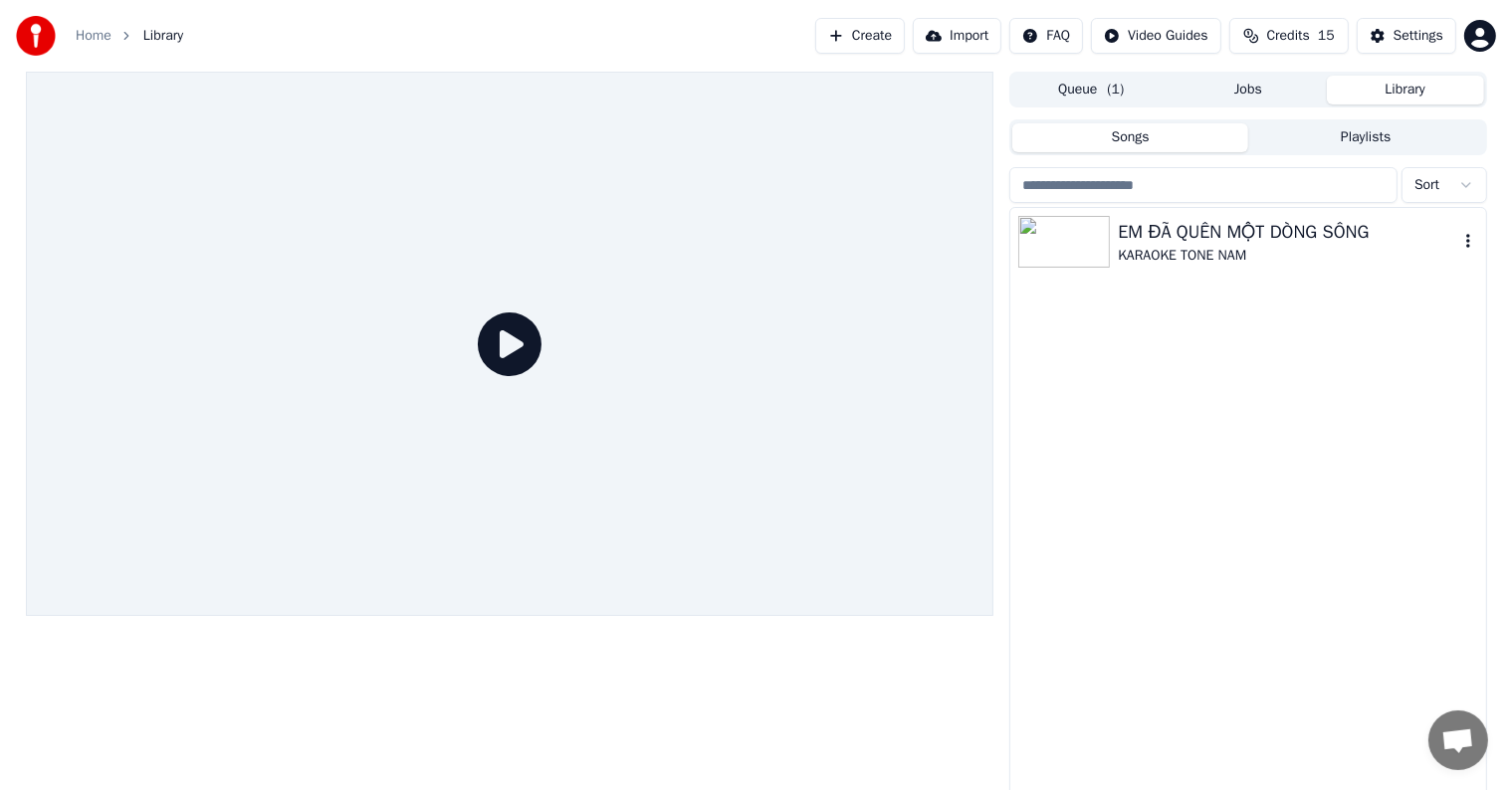 click on "EM ĐÃ QUÊN MỘT DÒNG SÔNG" at bounding box center (1287, 232) 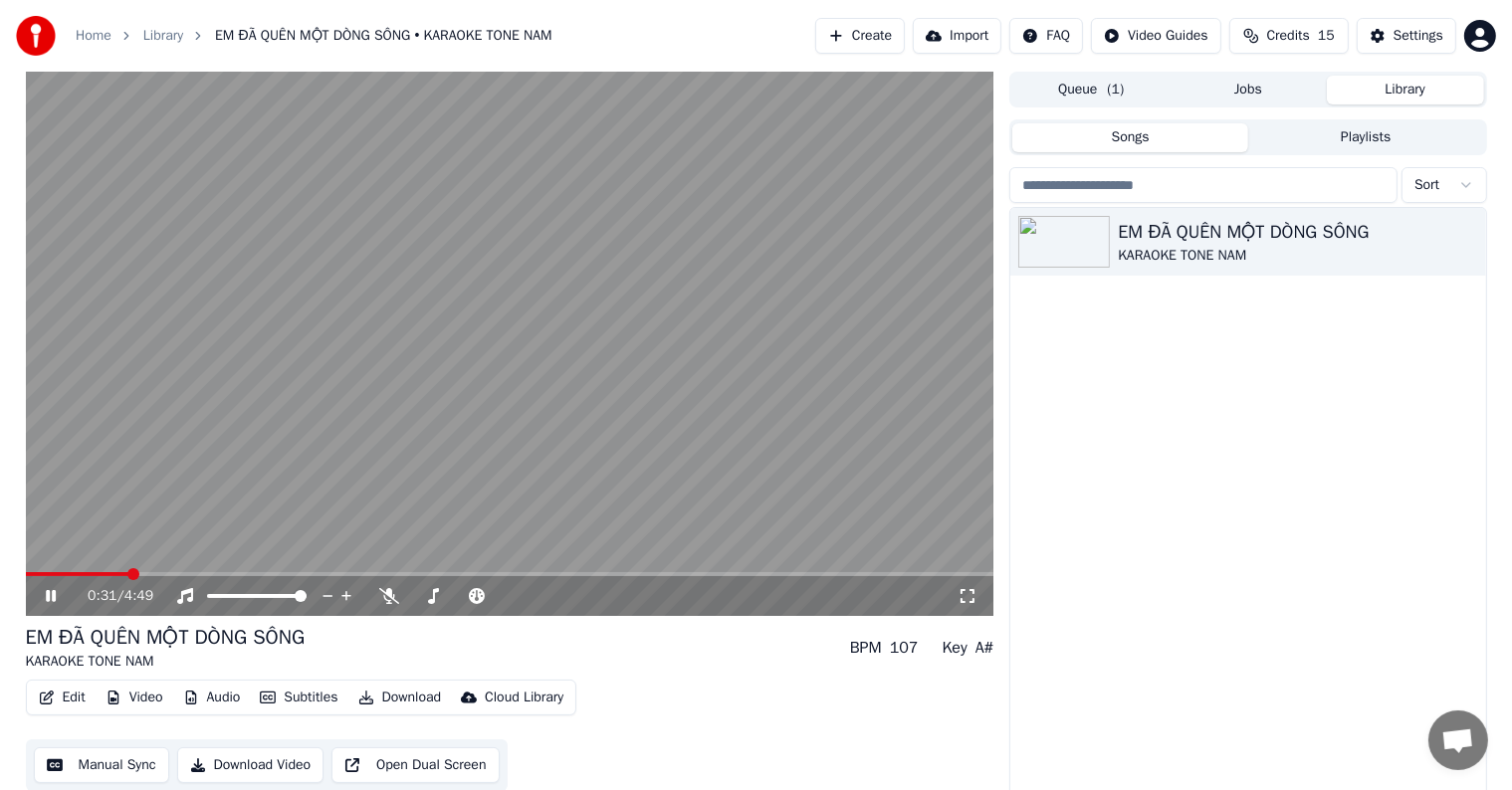 click 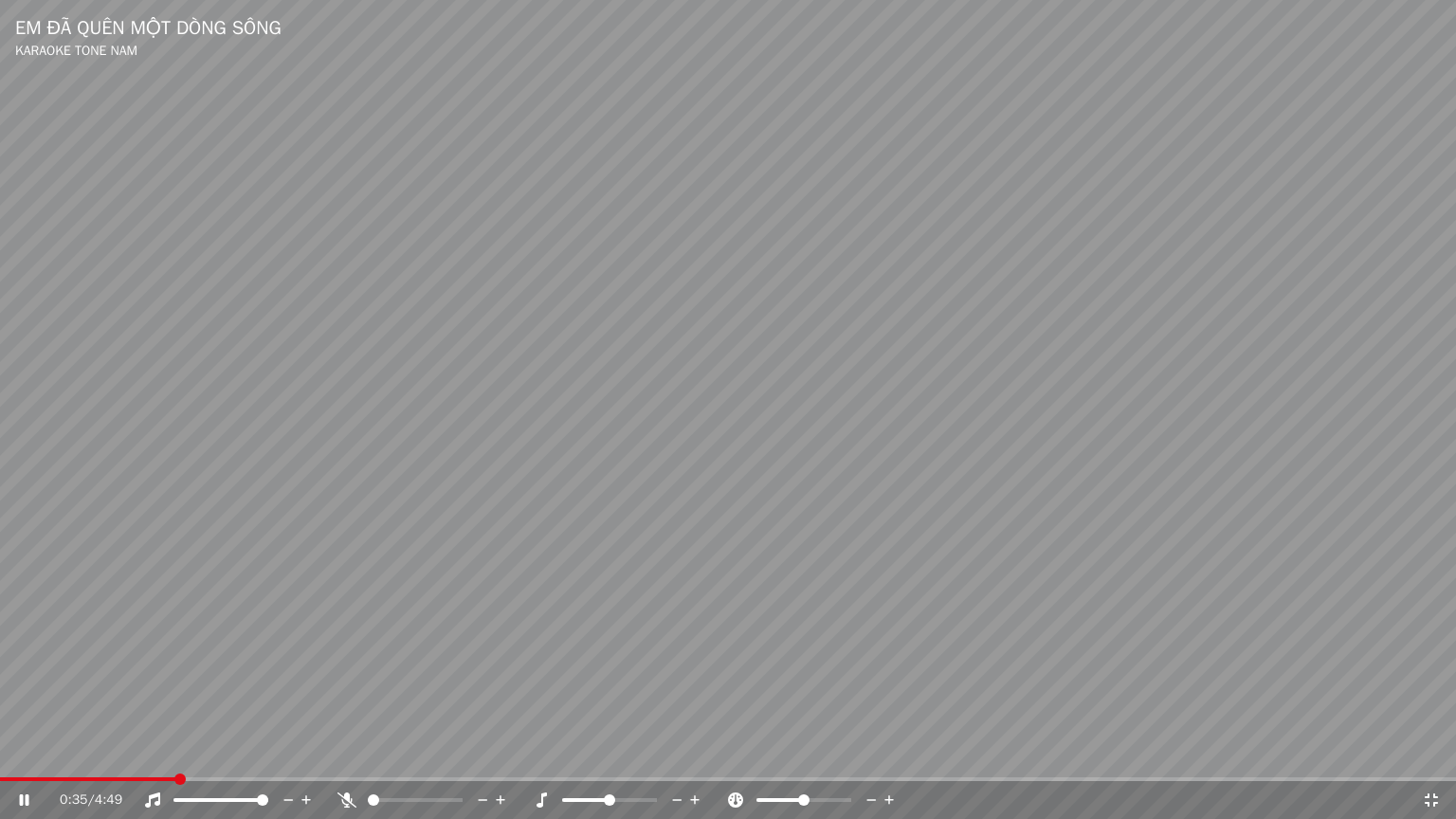 click 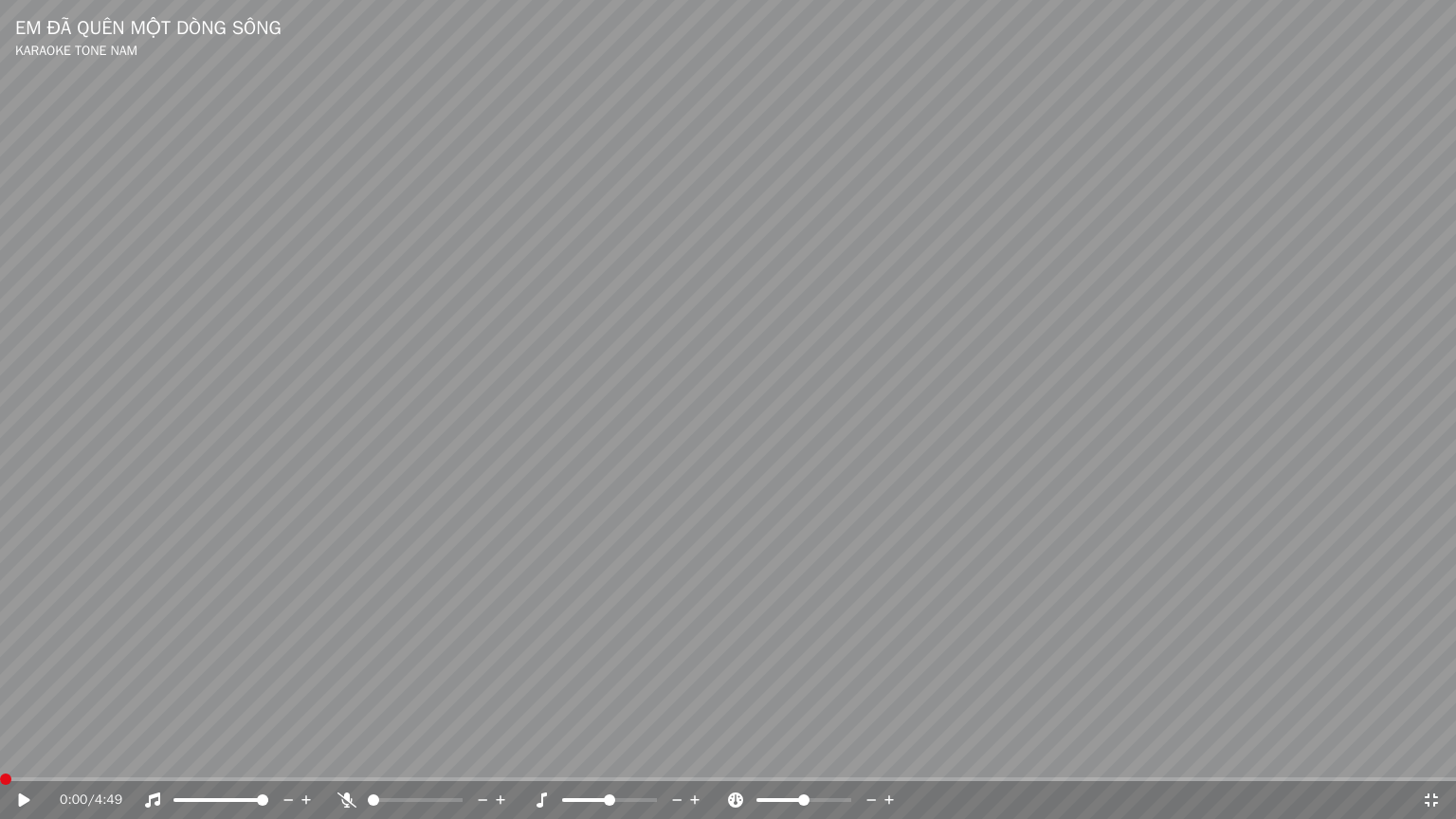 click at bounding box center [6, 779] 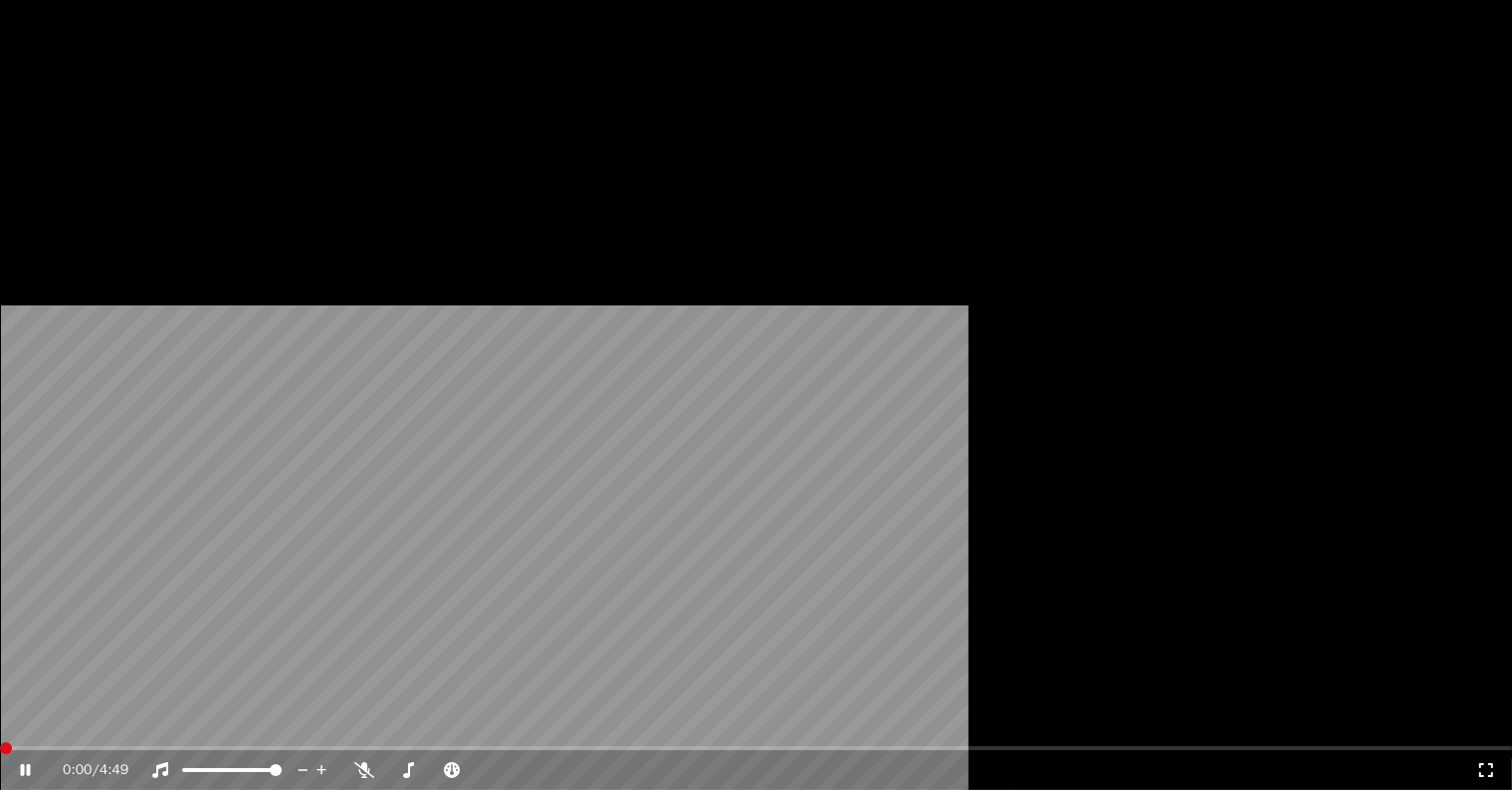 click on "Edit" at bounding box center [62, 153] 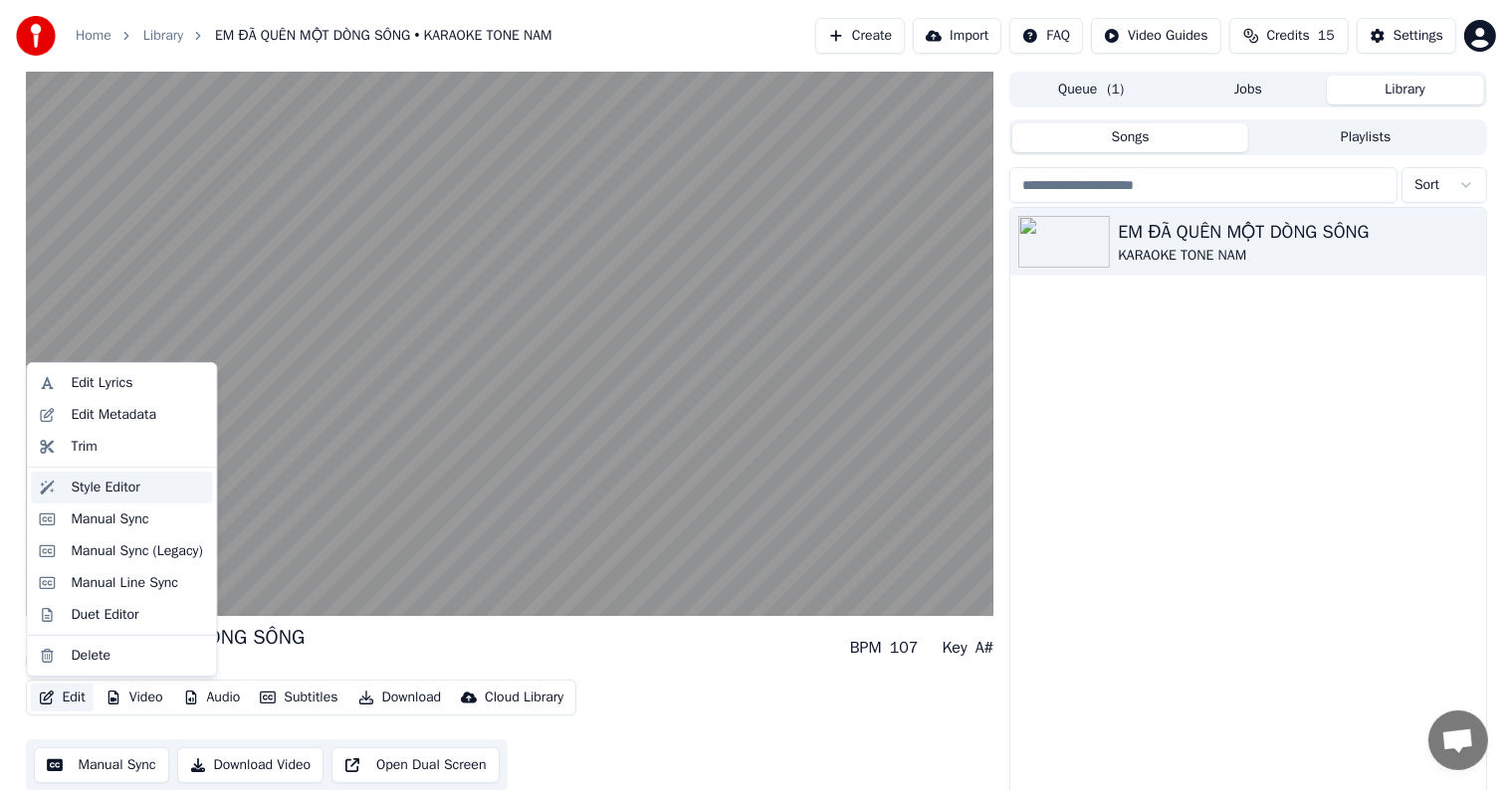 click on "Style Editor" at bounding box center (105, 488) 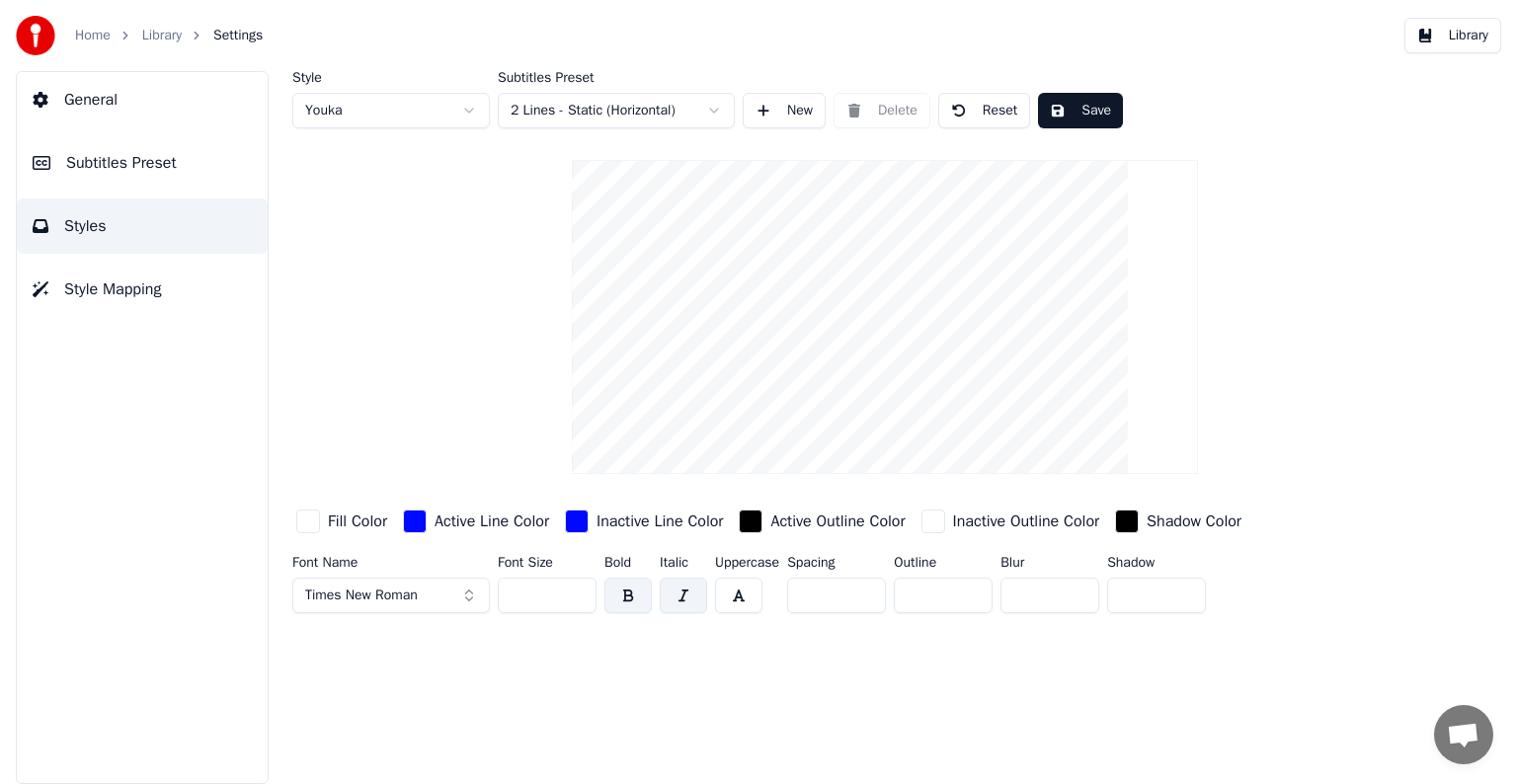 drag, startPoint x: 910, startPoint y: 600, endPoint x: 926, endPoint y: 593, distance: 17.464249 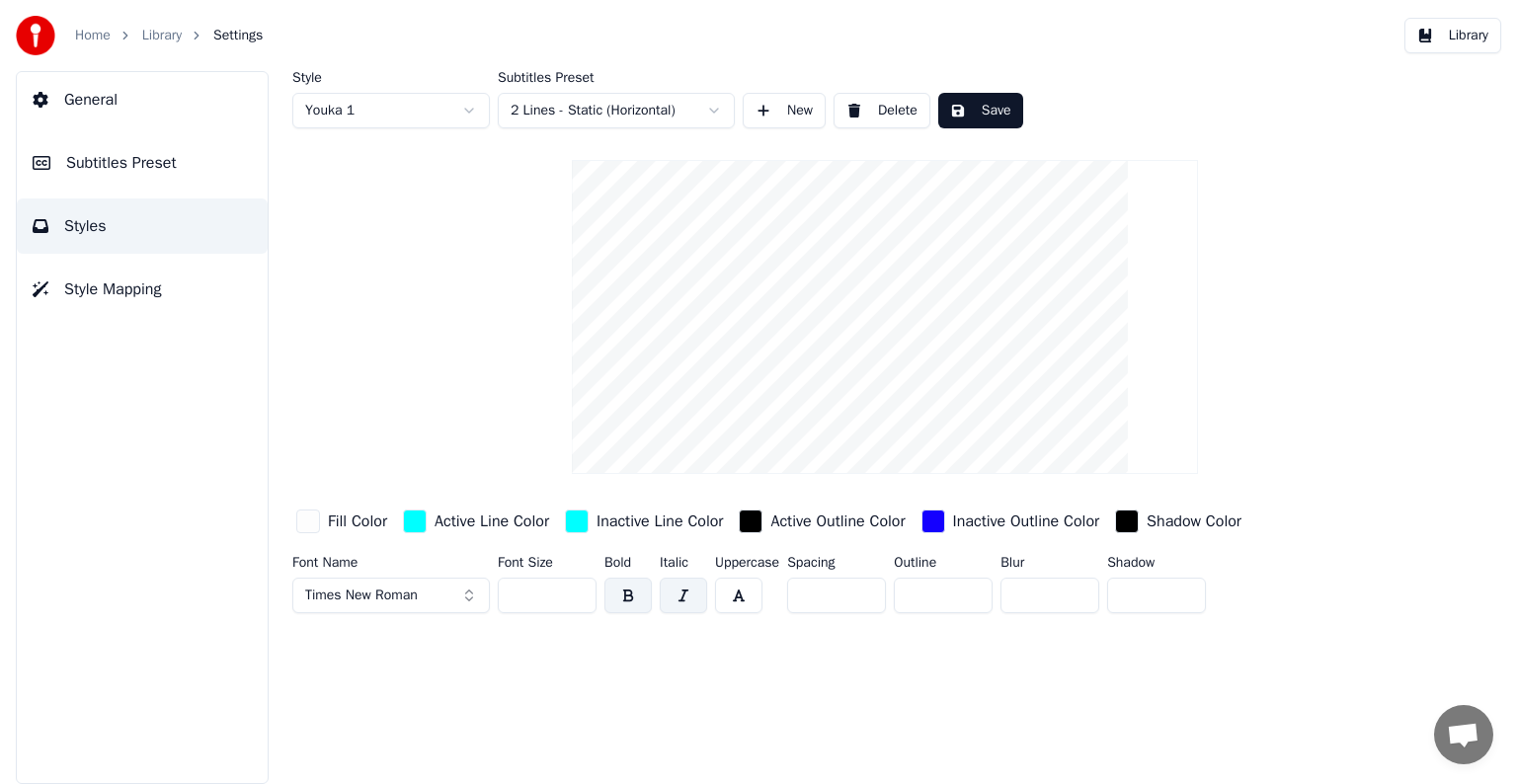 click on "**" at bounding box center [943, 595] 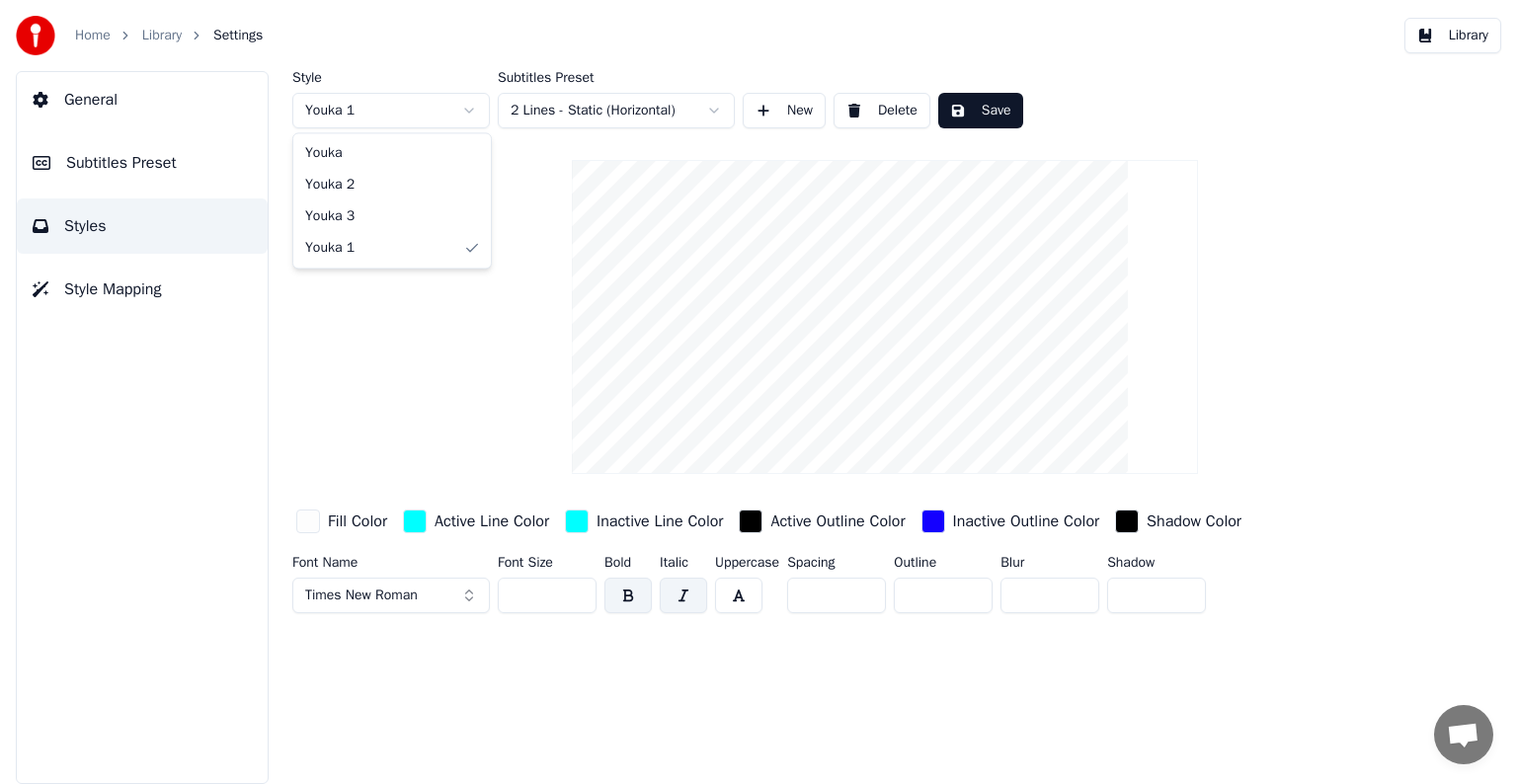 click on "Home Library Settings Library General Subtitles Preset Styles Style Mapping Style Youka 1 Subtitles Preset 2 Lines - Static (Horizontal) New Delete Save Fill Color Active Line Color Inactive Line Color Active Outline Color Inactive Outline Color Shadow Color Font Name Times New Roman Font Size *** Bold Italic Uppercase Spacing * Outline ** Blur * Shadow * Youka Youka 2 Youka 3 Youka 1" at bounding box center (758, 392) 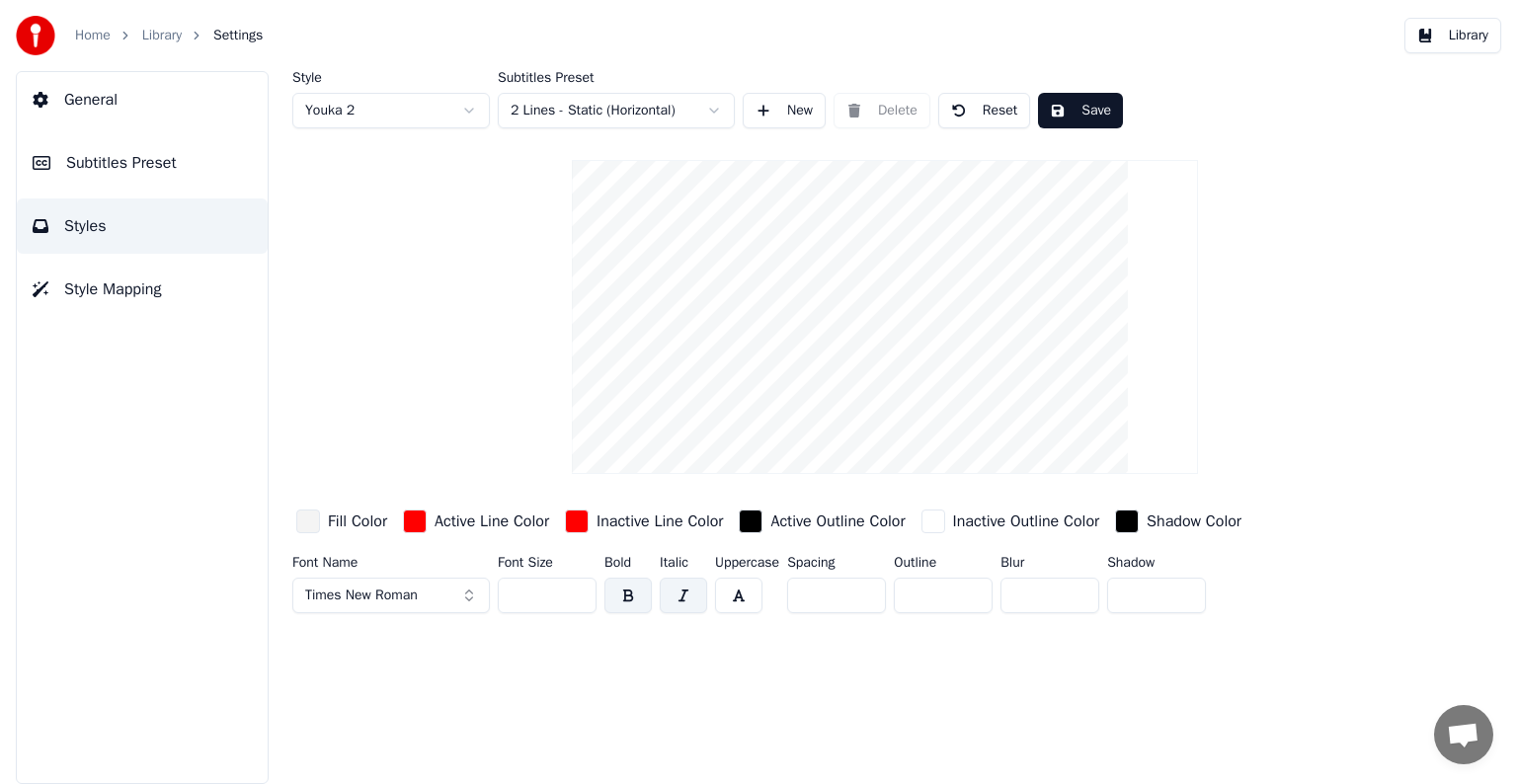 drag, startPoint x: 909, startPoint y: 595, endPoint x: 934, endPoint y: 592, distance: 25.179357 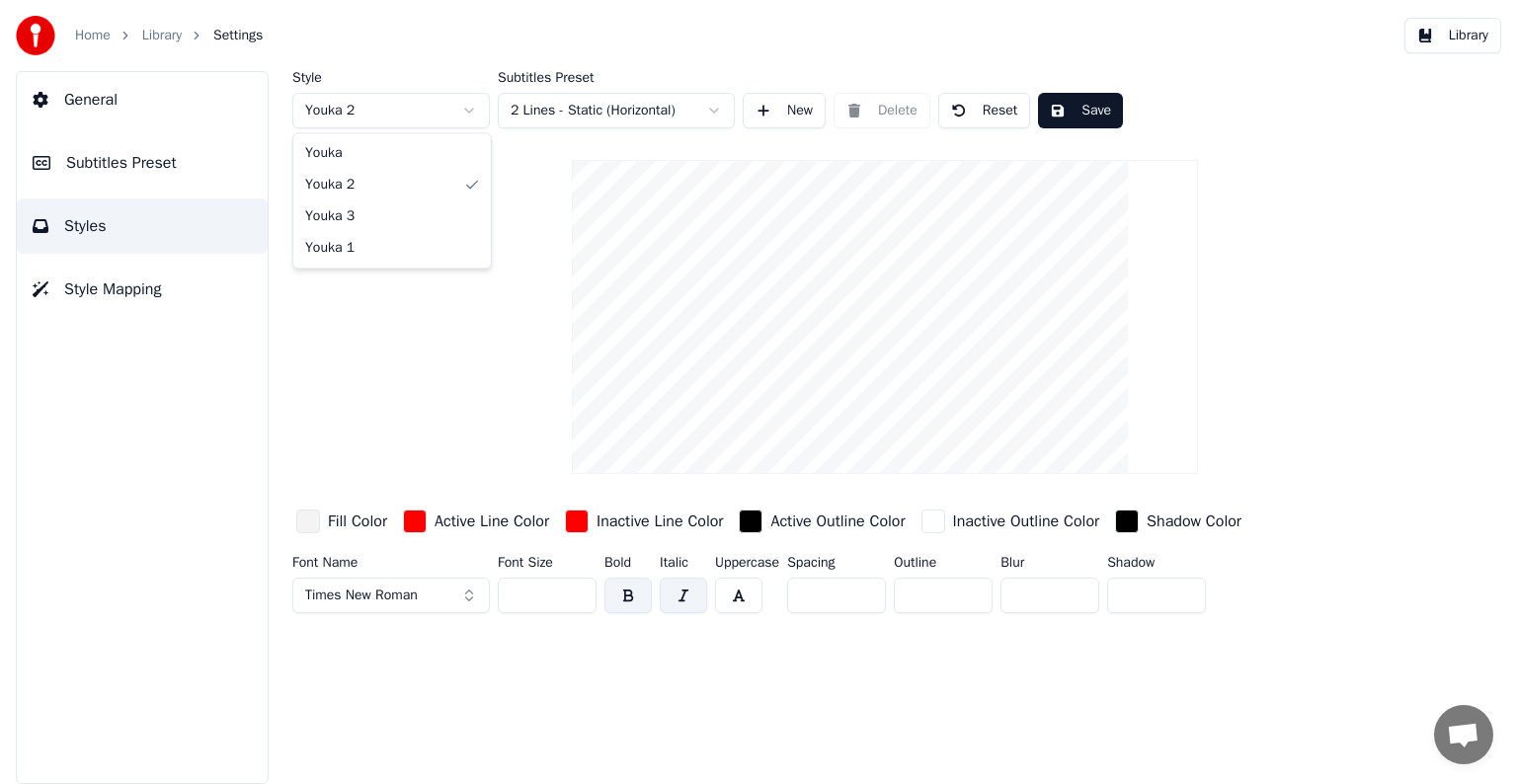 click on "Home Library Settings Library General Subtitles Preset Styles Style Mapping Style Youka 2 Subtitles Preset 2 Lines - Static (Horizontal) New Delete Reset Save Fill Color Active Line Color Inactive Line Color Active Outline Color Inactive Outline Color Shadow Color Font Name Times New Roman Font Size *** Bold Italic Uppercase Spacing * Outline ** Blur * Shadow * Youka Youka 2 Youka 3 Youka 1" at bounding box center (758, 392) 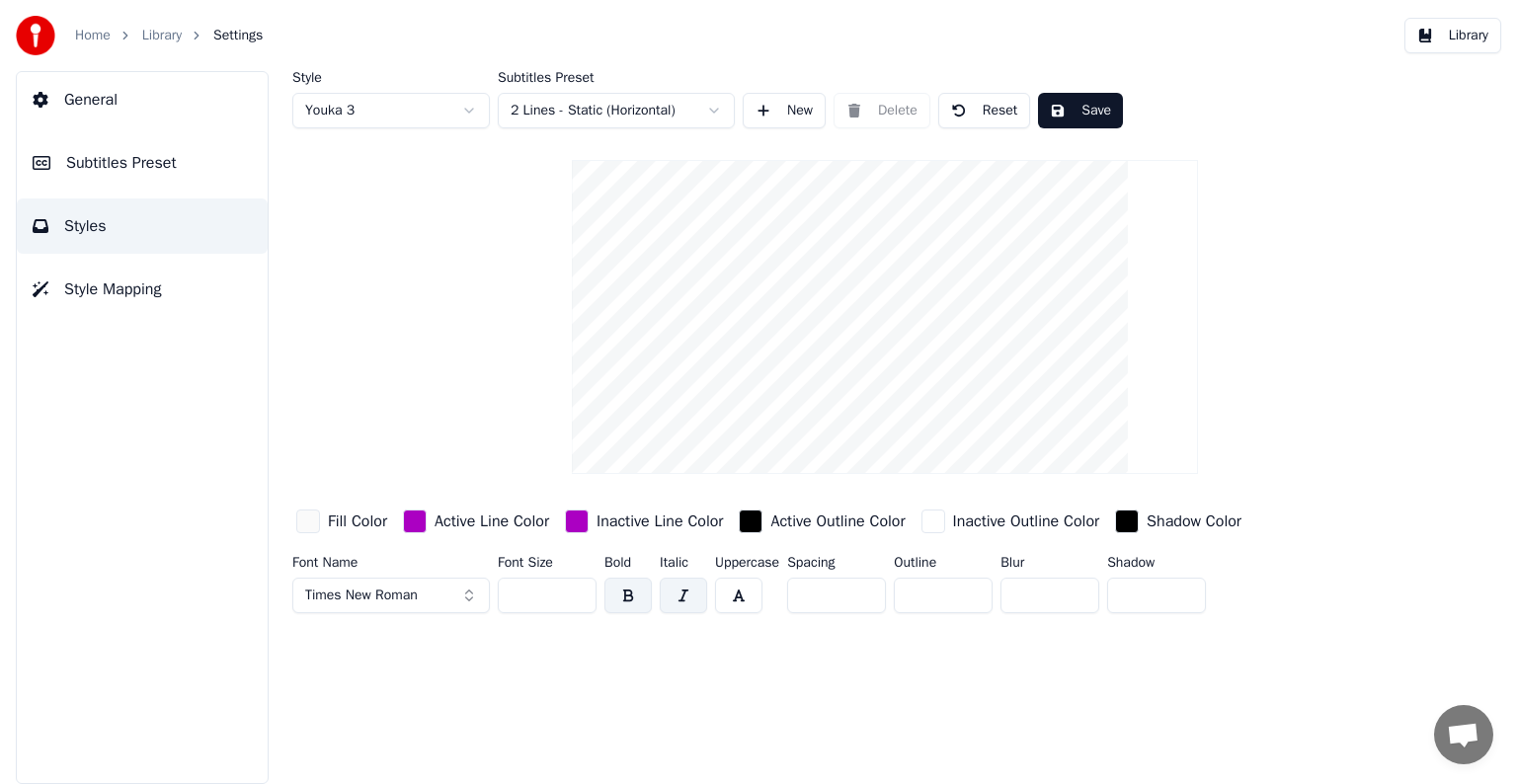 drag, startPoint x: 909, startPoint y: 596, endPoint x: 931, endPoint y: 596, distance: 22 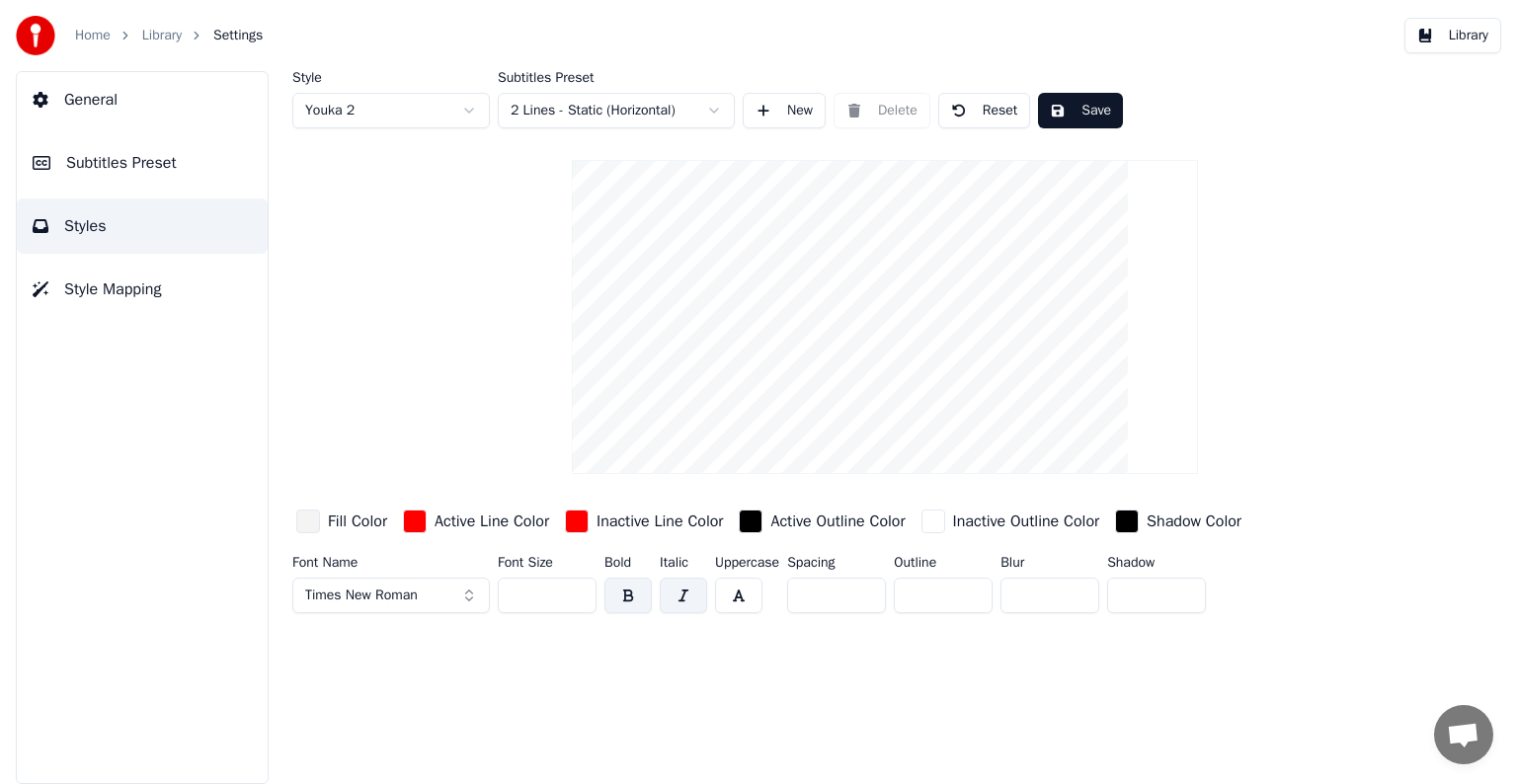 drag, startPoint x: 1119, startPoint y: 598, endPoint x: 1150, endPoint y: 595, distance: 31.144823 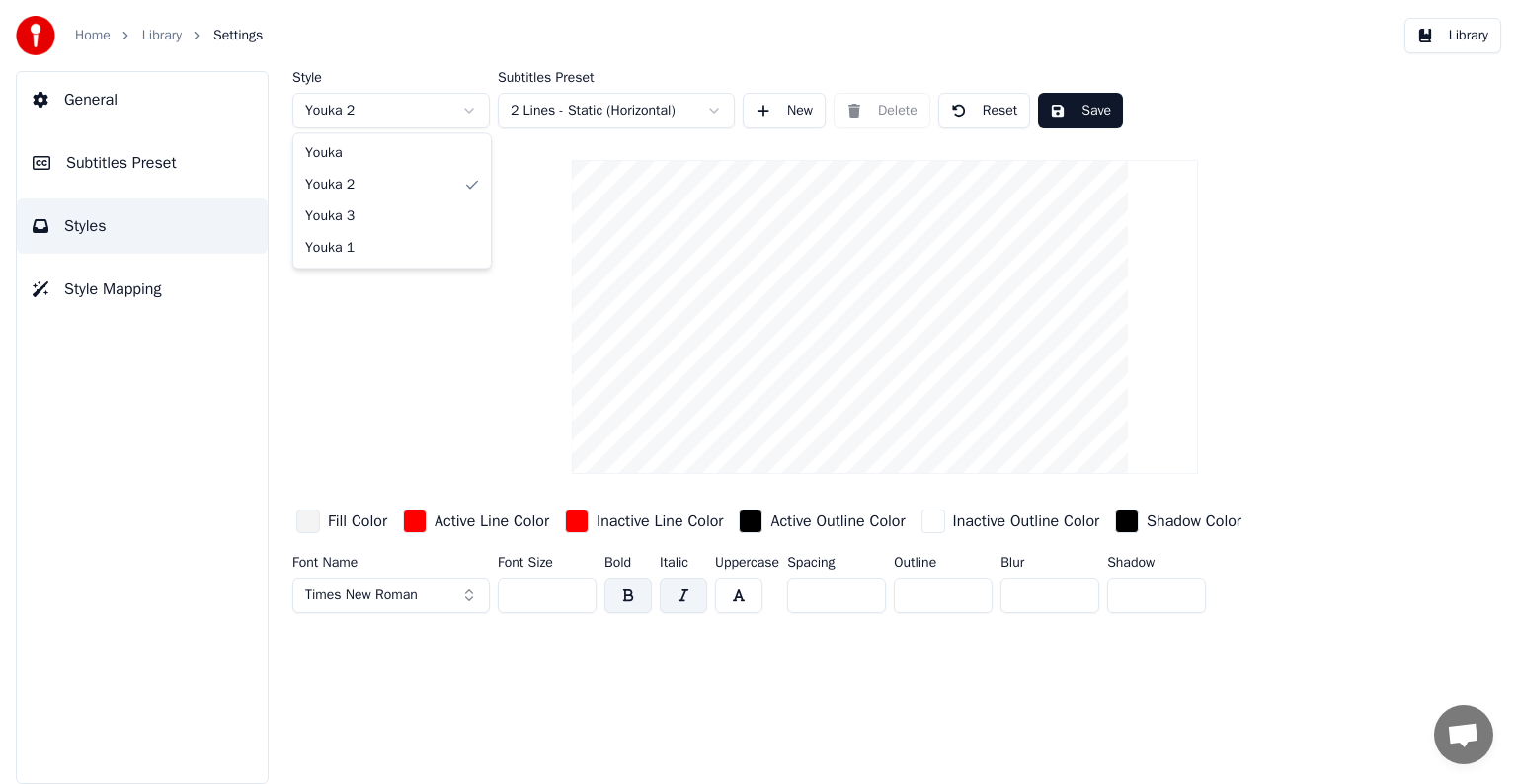 type on "**" 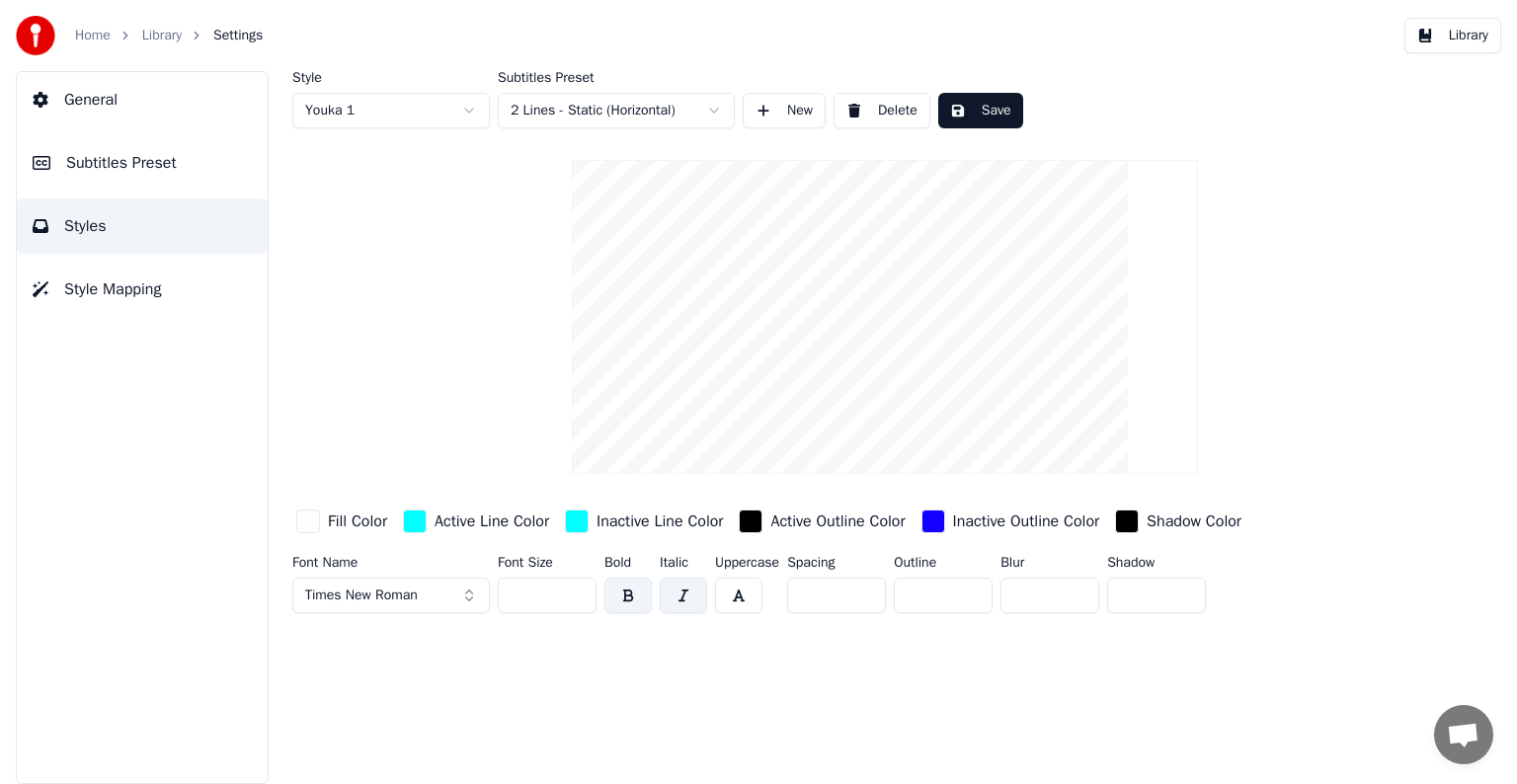 drag, startPoint x: 1120, startPoint y: 597, endPoint x: 1147, endPoint y: 591, distance: 27.658633 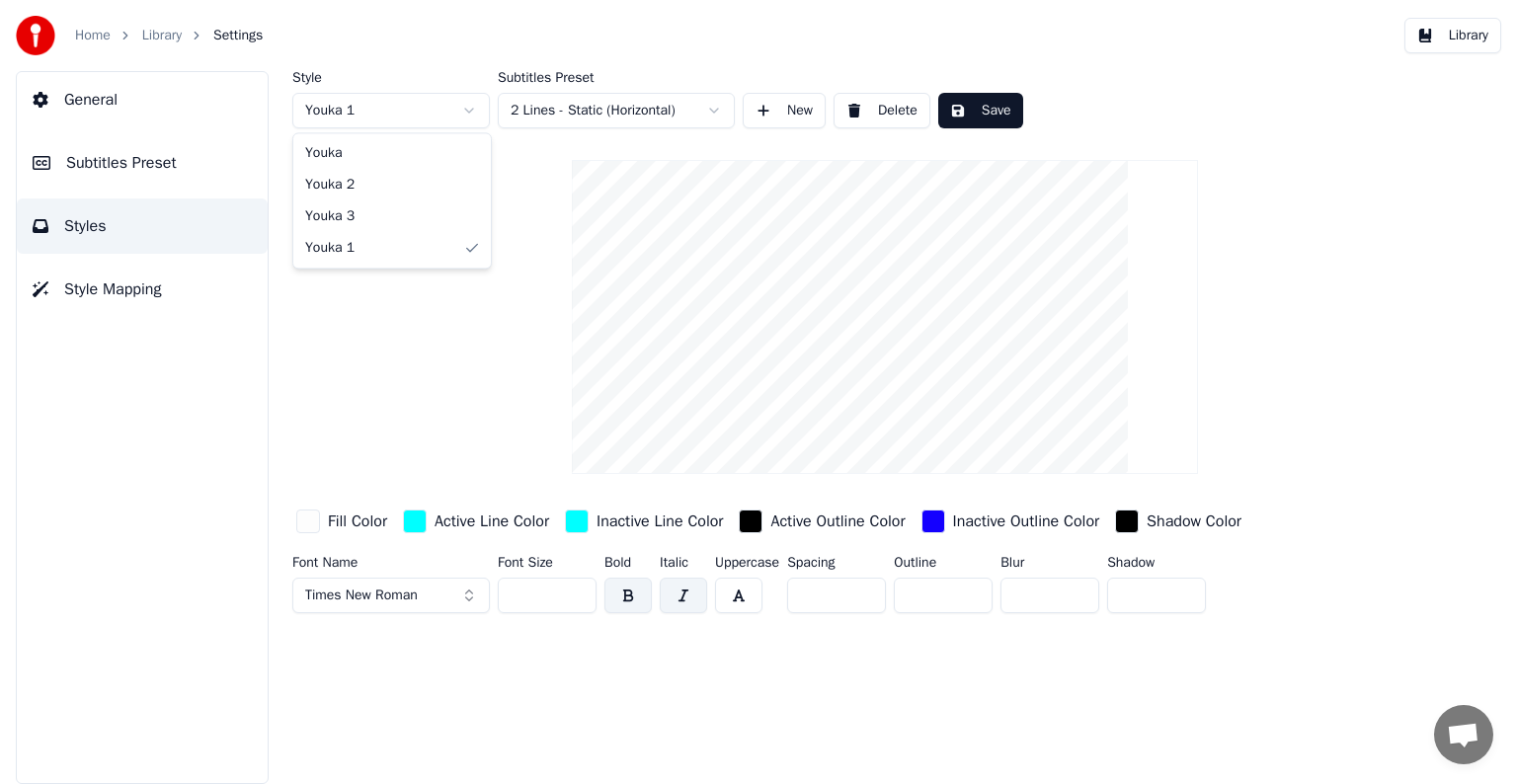 type on "**" 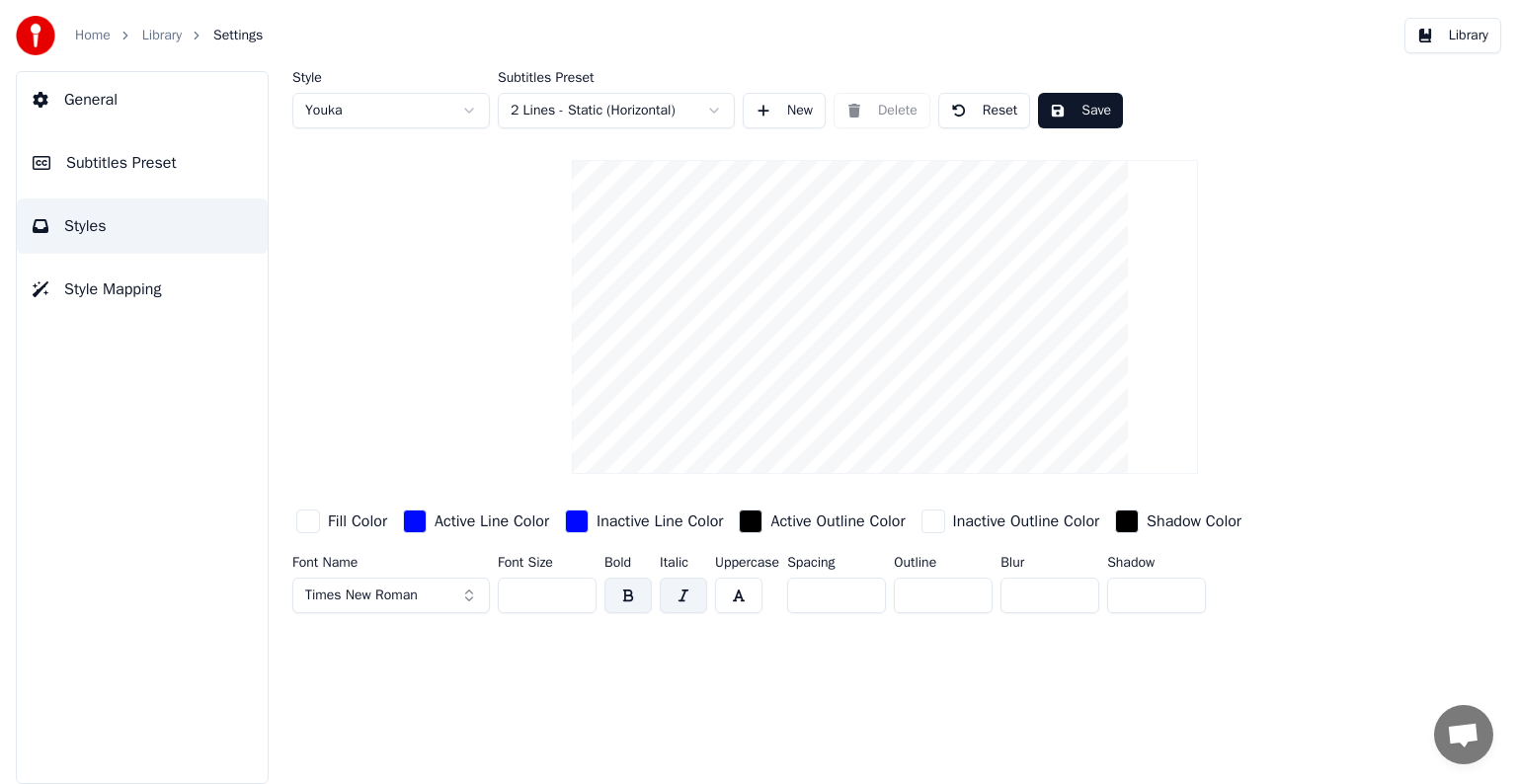 drag, startPoint x: 1120, startPoint y: 594, endPoint x: 1151, endPoint y: 593, distance: 31.016125 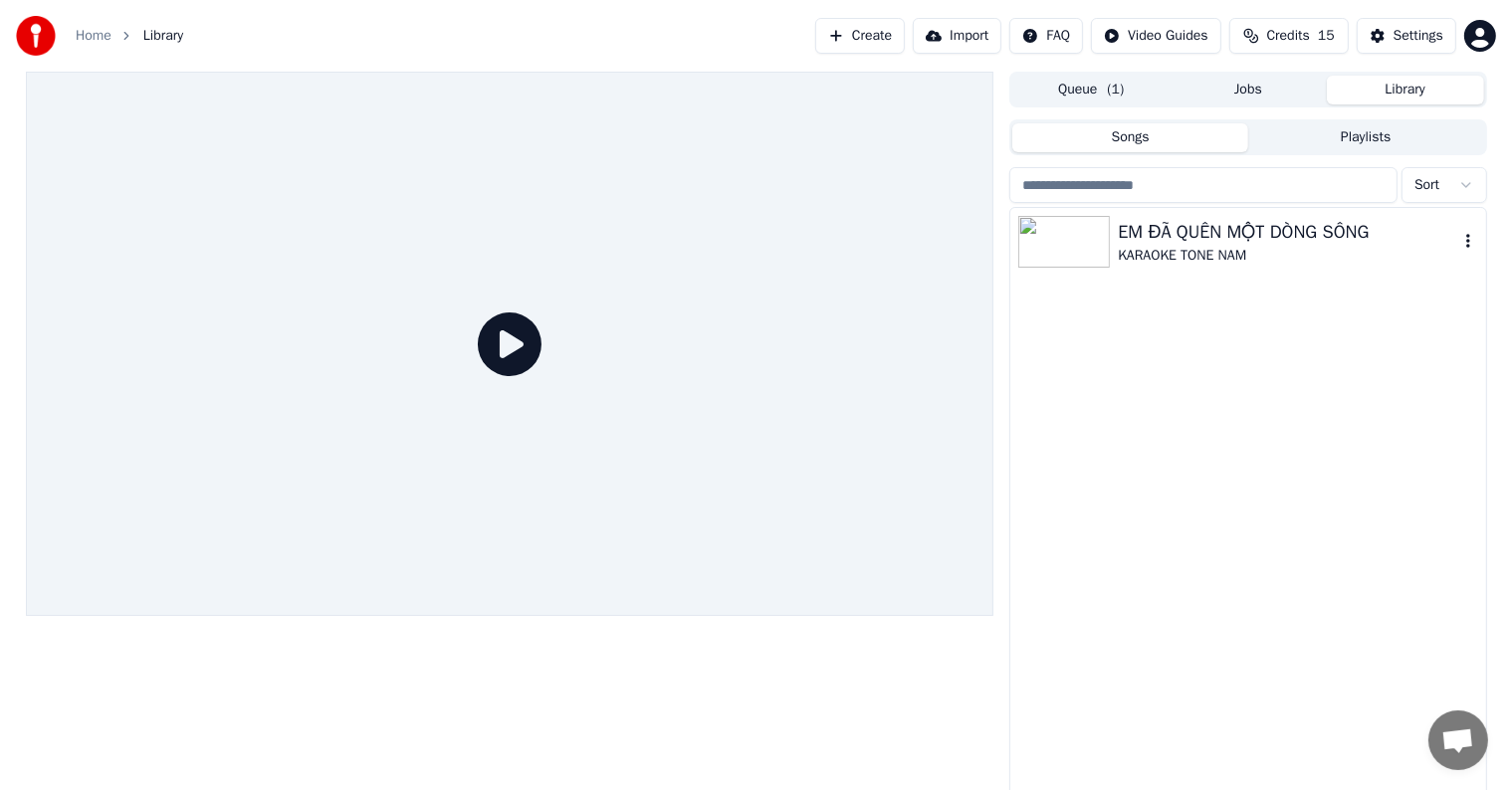 click on "KARAOKE TONE NAM" at bounding box center (1287, 256) 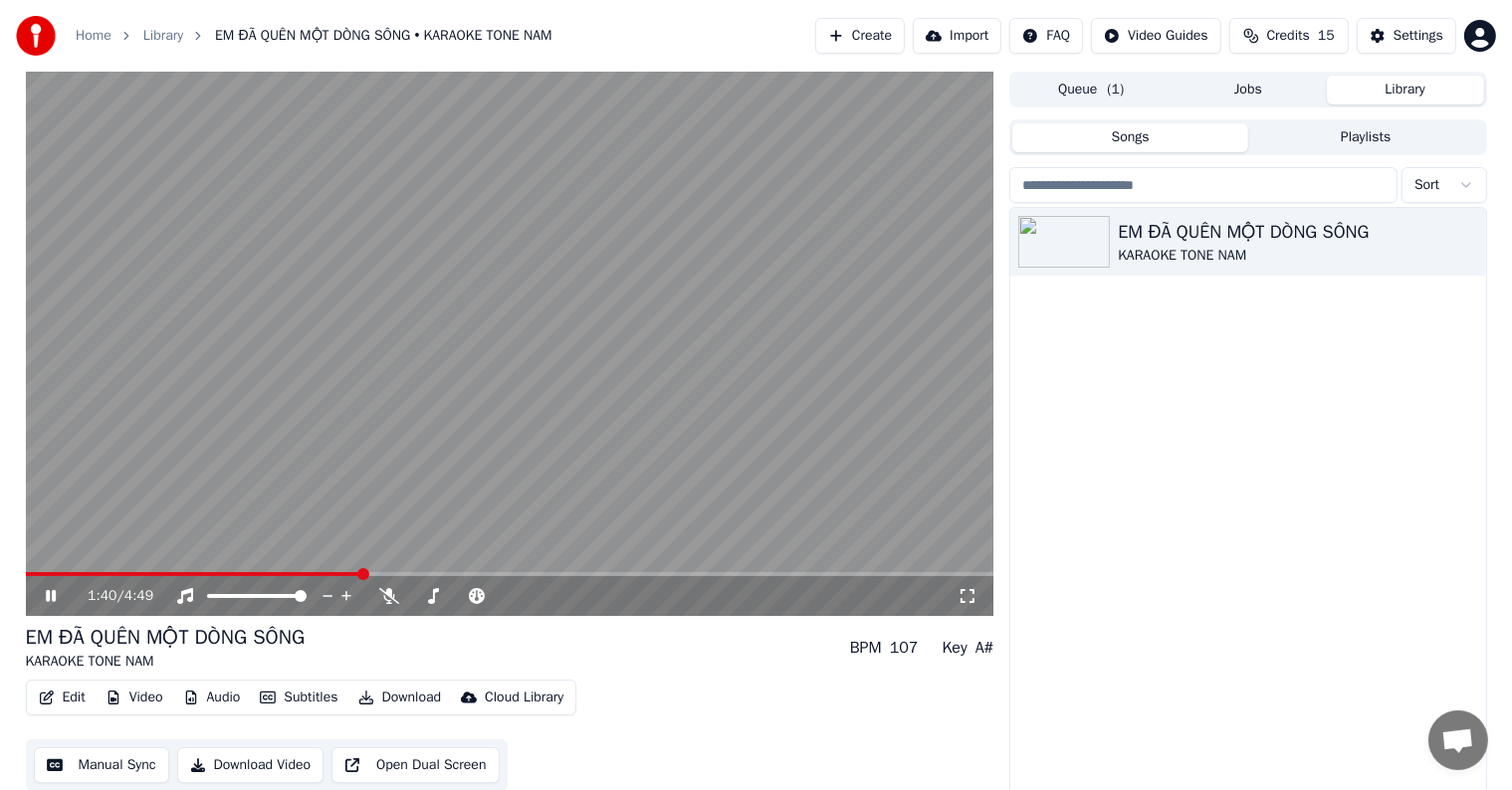 click on "Edit" at bounding box center (62, 697) 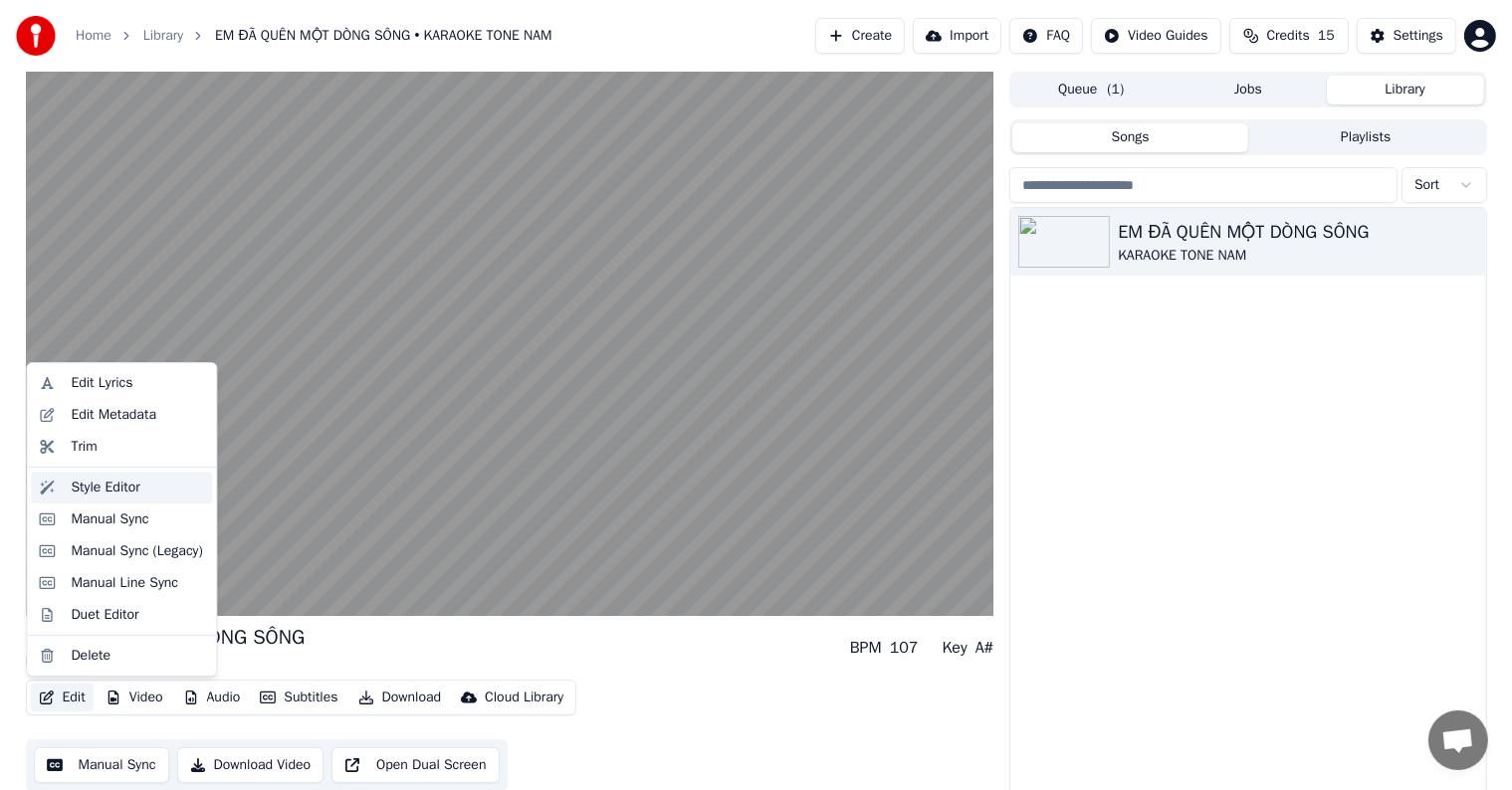 click on "Style Editor" at bounding box center [105, 488] 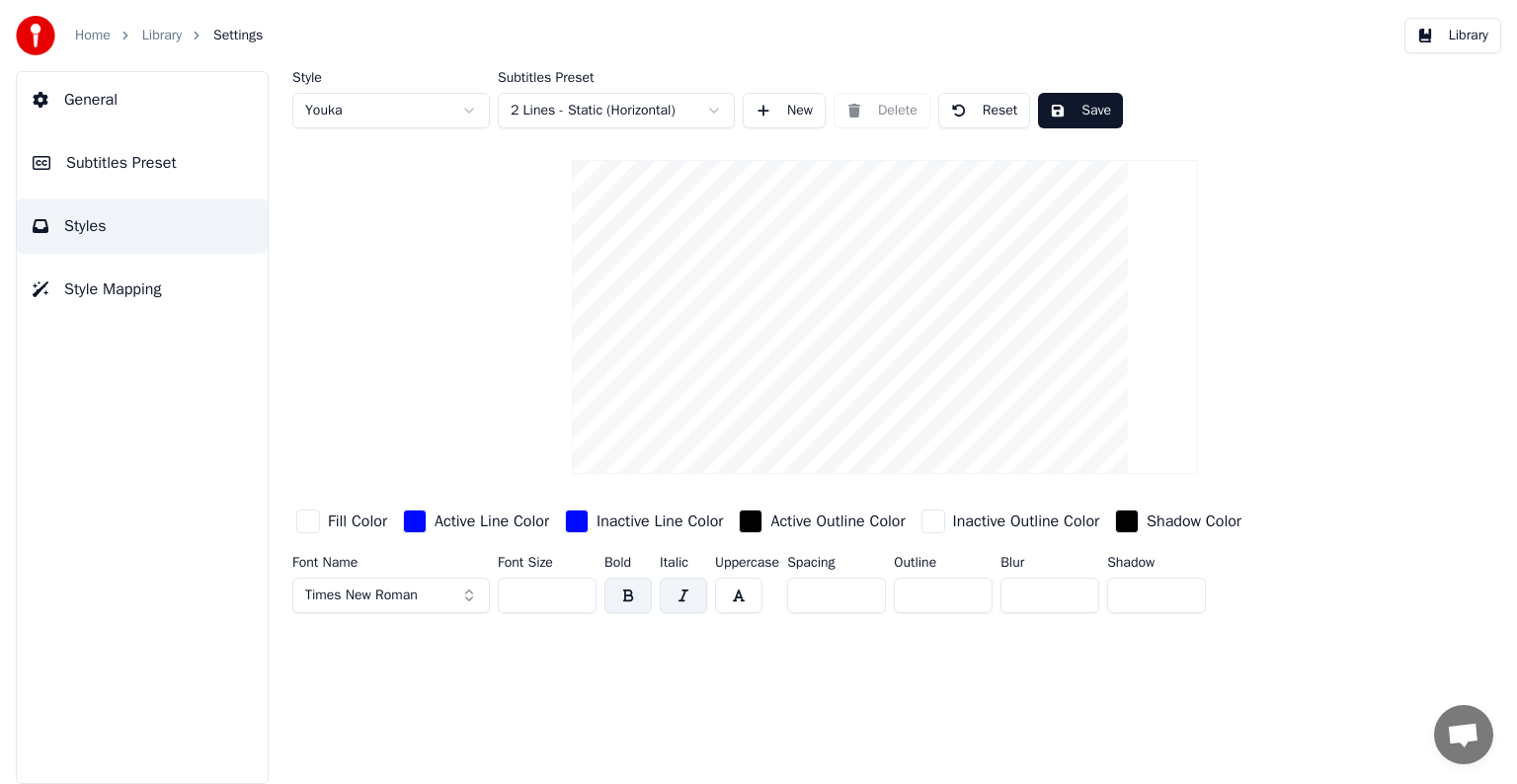 click on "Home Library Settings Library General Subtitles Preset Styles Style Mapping Style Youka Subtitles Preset 2 Lines - Static (Horizontal) New Delete Reset Save Fill Color Active Line Color Inactive Line Color Active Outline Color Inactive Outline Color Shadow Color Font Name Times New Roman Font Size *** Bold Italic Uppercase Spacing * Outline ** Blur * Shadow *" at bounding box center (758, 392) 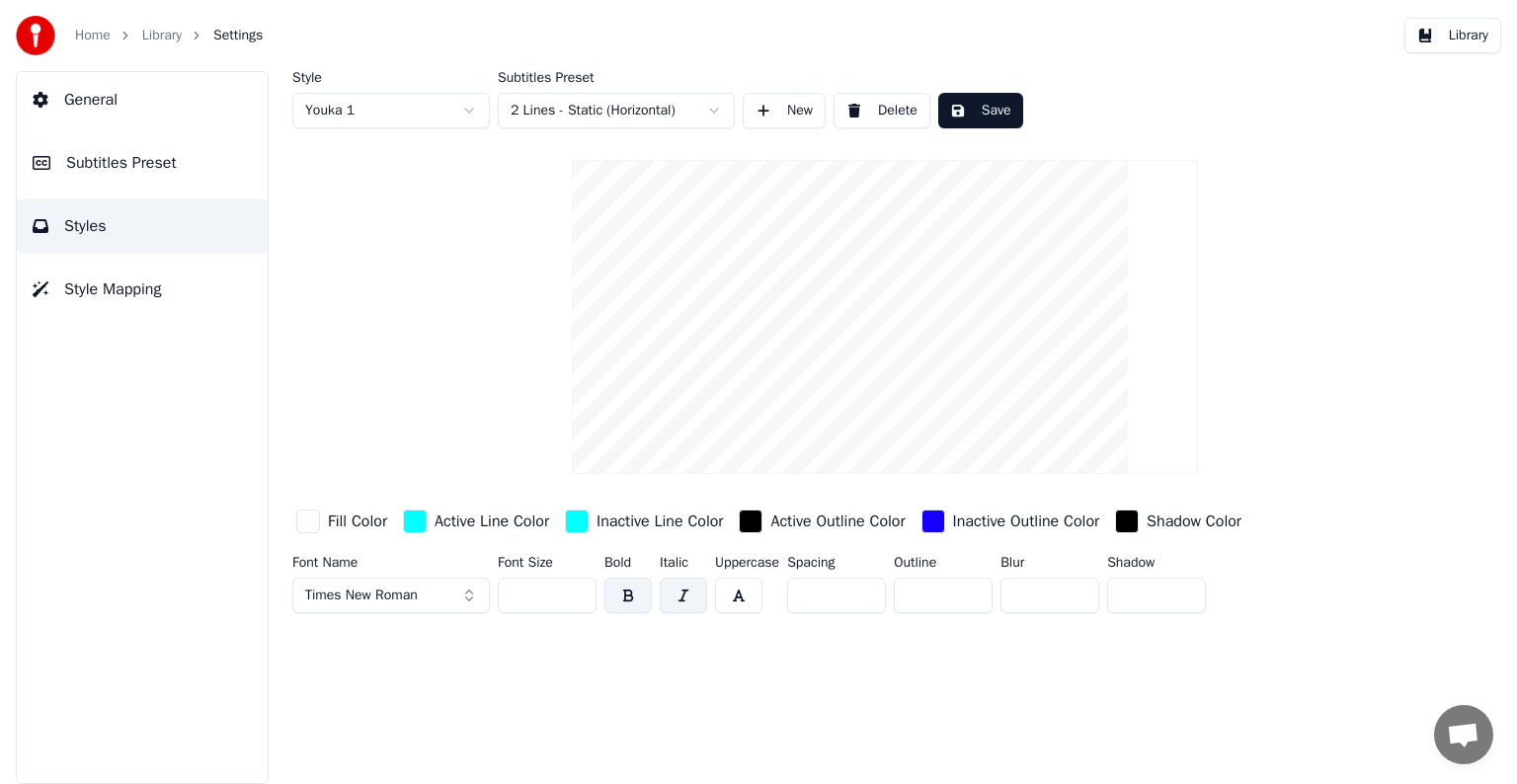 drag, startPoint x: 907, startPoint y: 589, endPoint x: 931, endPoint y: 590, distance: 24.020824 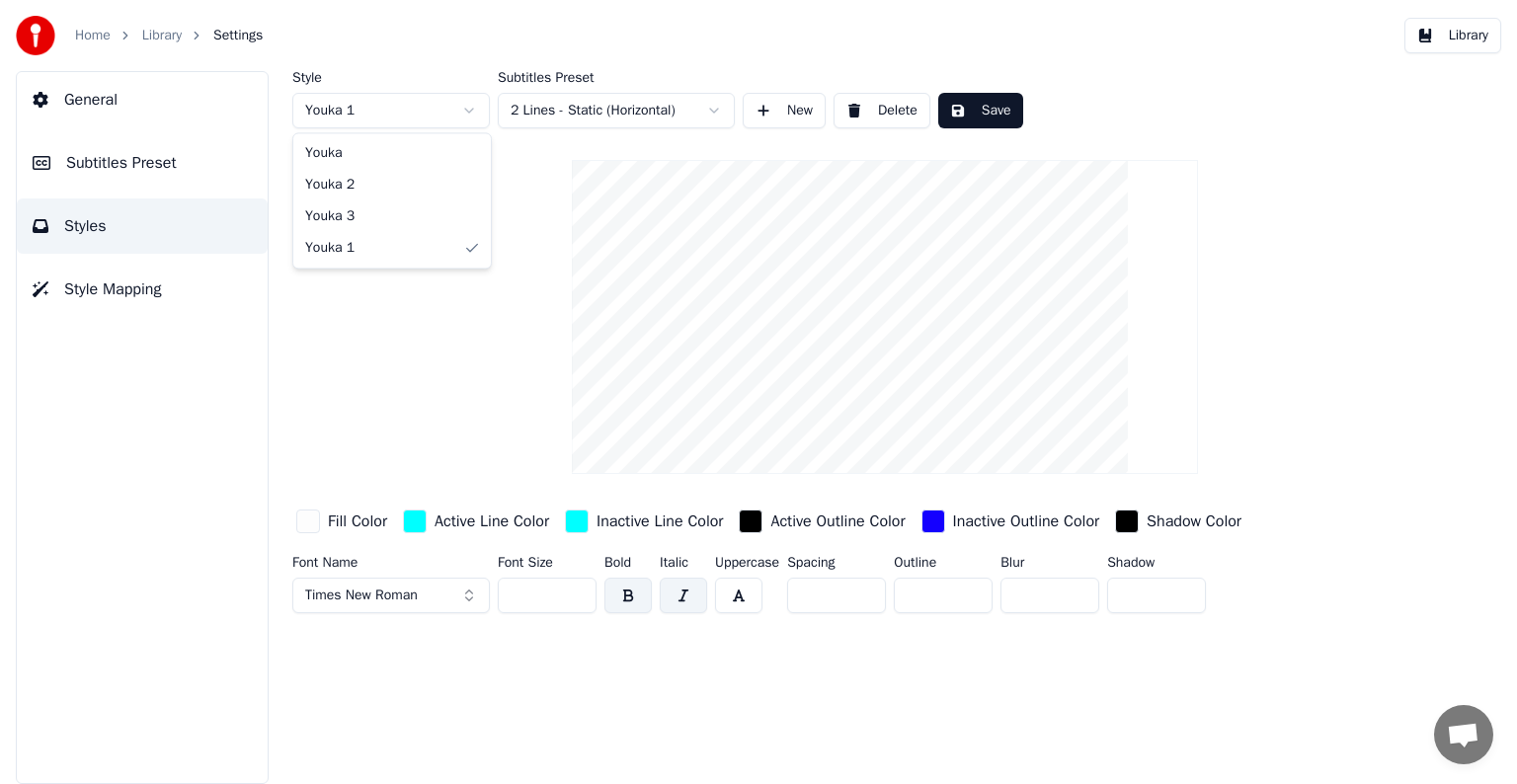type on "**" 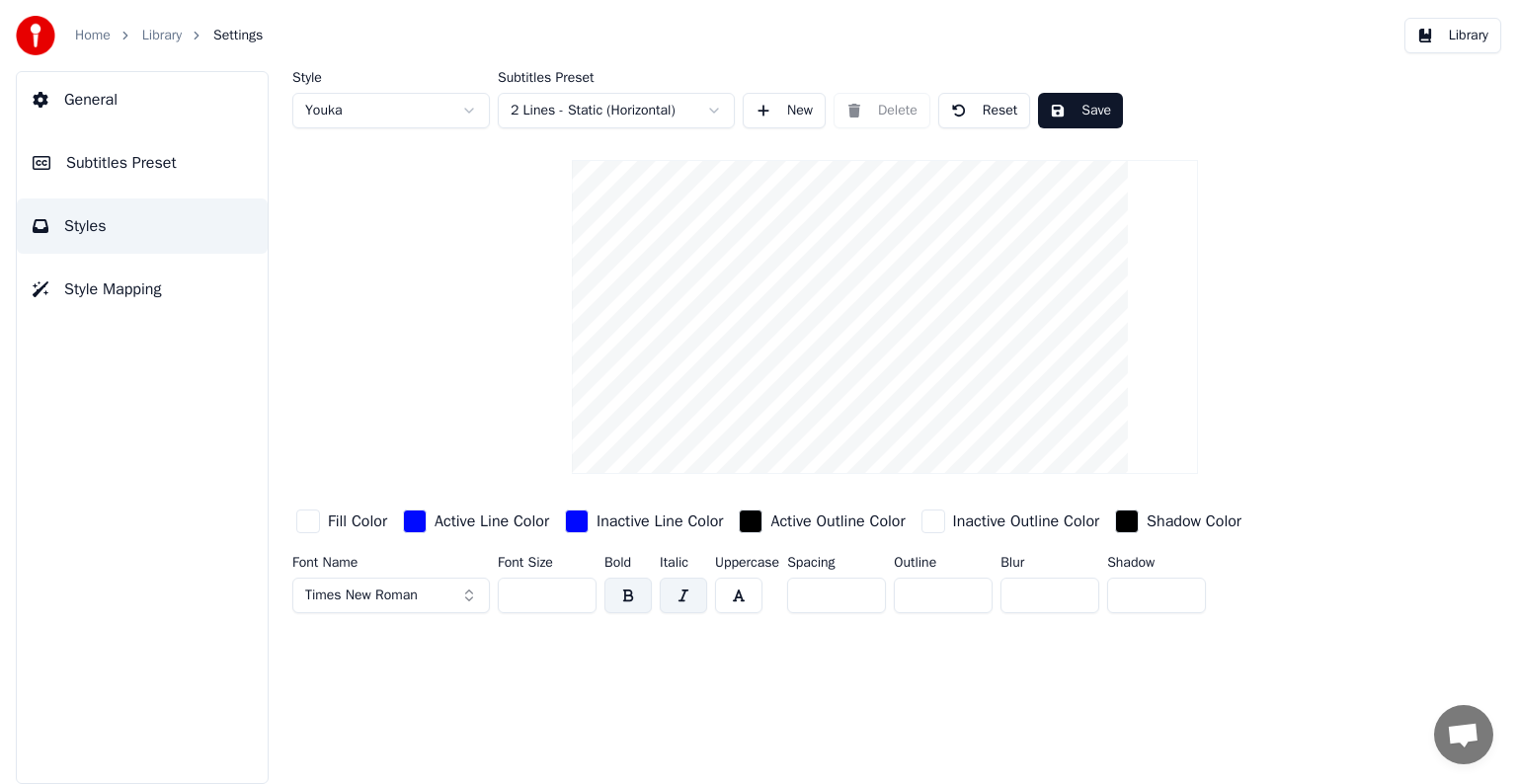 click on "Style Youka Subtitles Preset 2 Lines - Static (Horizontal) New Delete Reset Save Fill Color Active Line Color Inactive Line Color Active Outline Color Inactive Outline Color Shadow Color Font Name Times New Roman Font Size *** Bold Italic Uppercase Spacing * Outline ** Blur * Shadow *" at bounding box center [885, 428] 